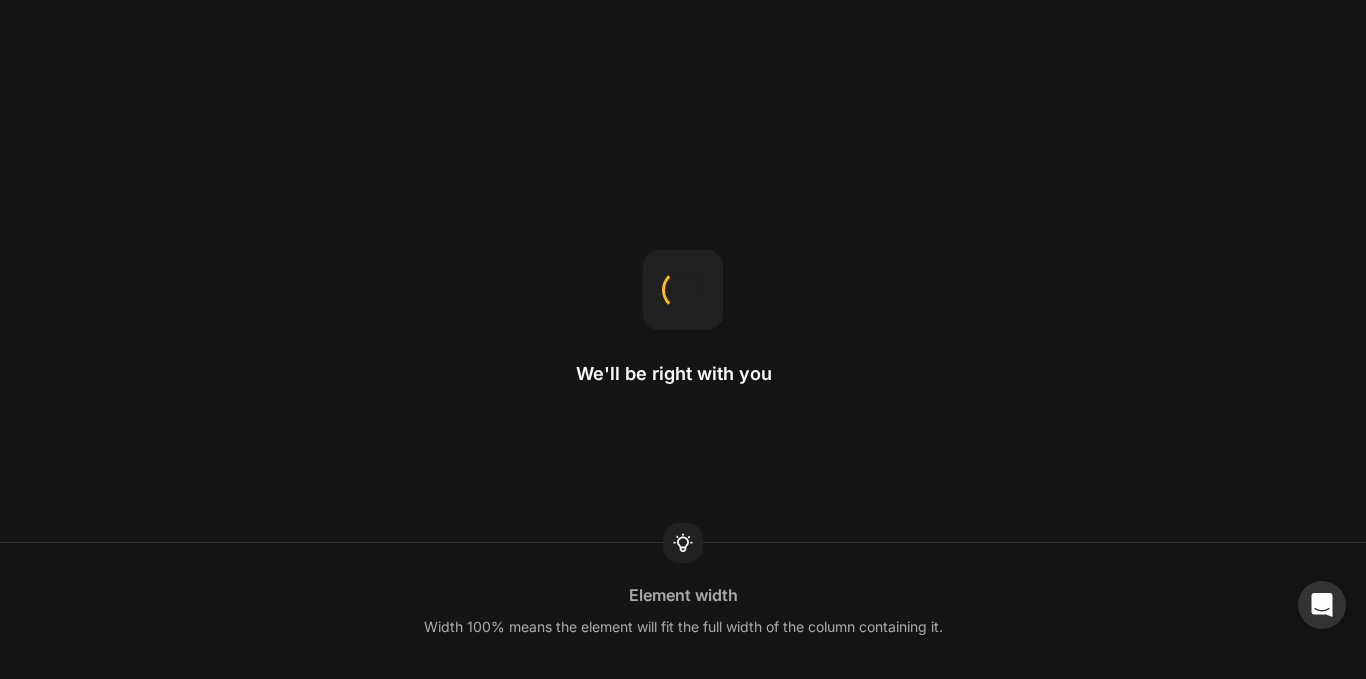 scroll, scrollTop: 0, scrollLeft: 0, axis: both 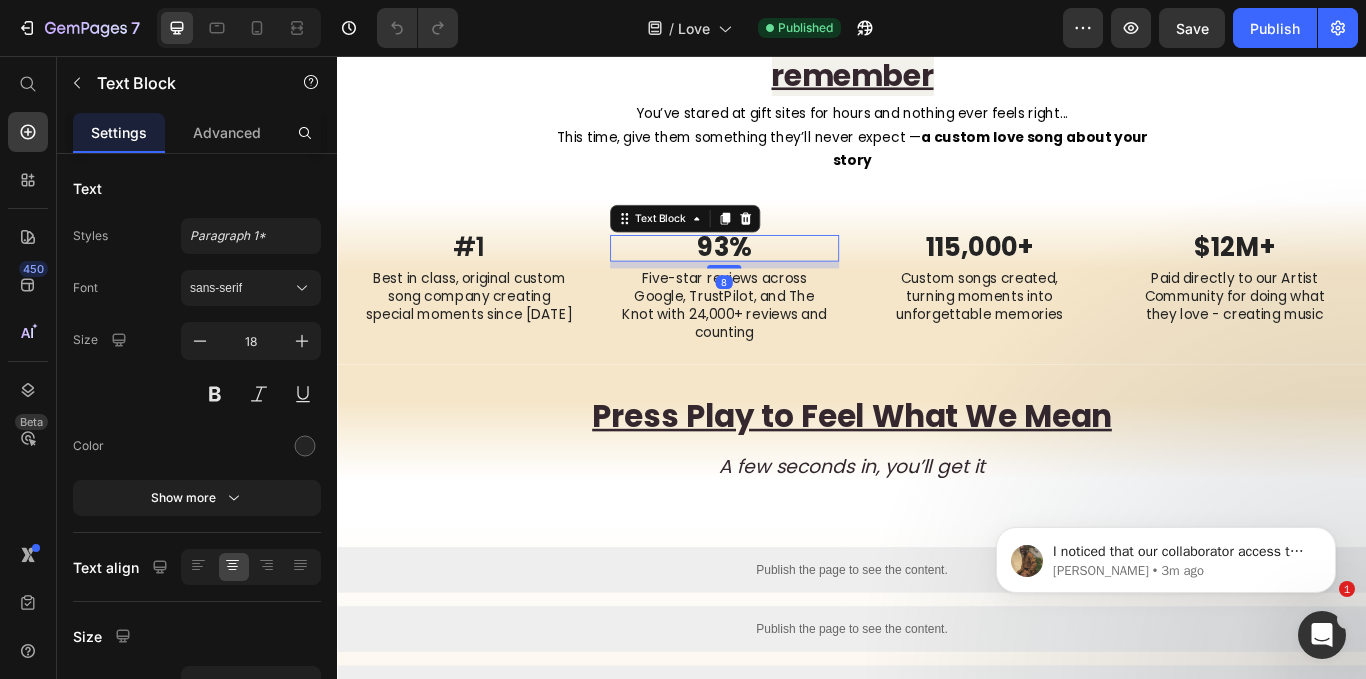 click on "93%" at bounding box center [788, 278] 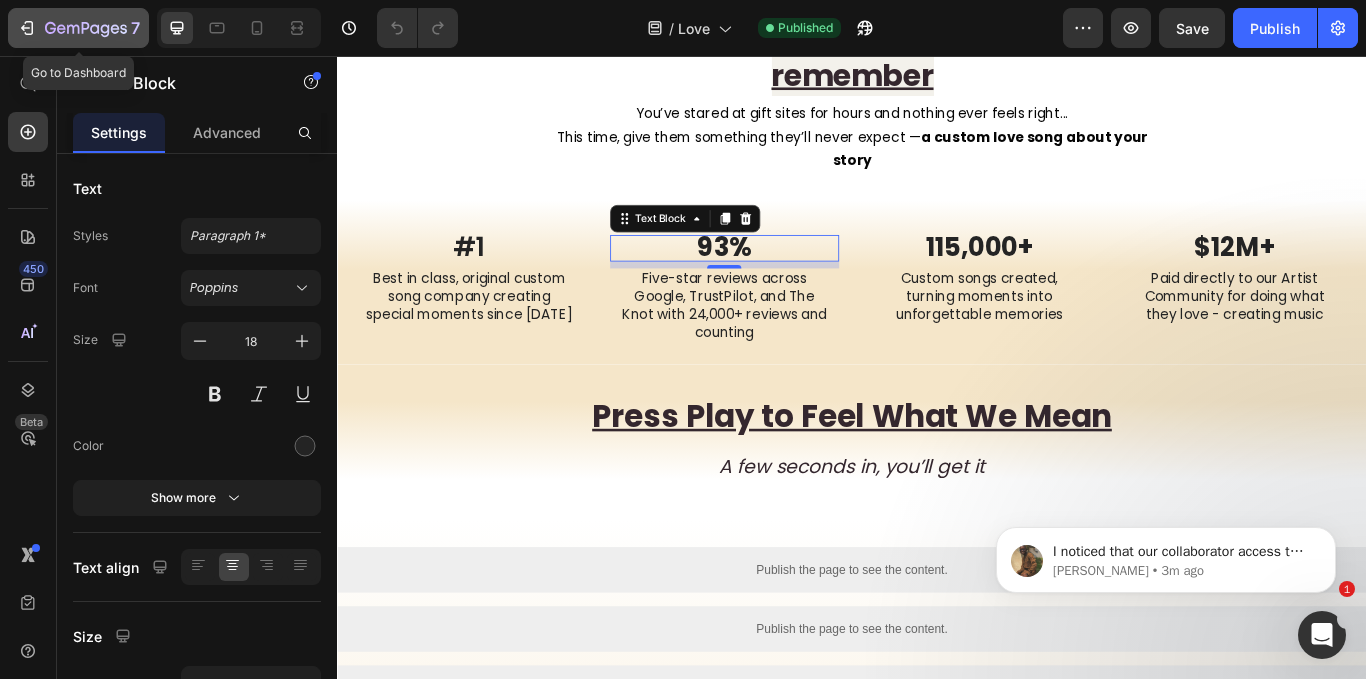 click 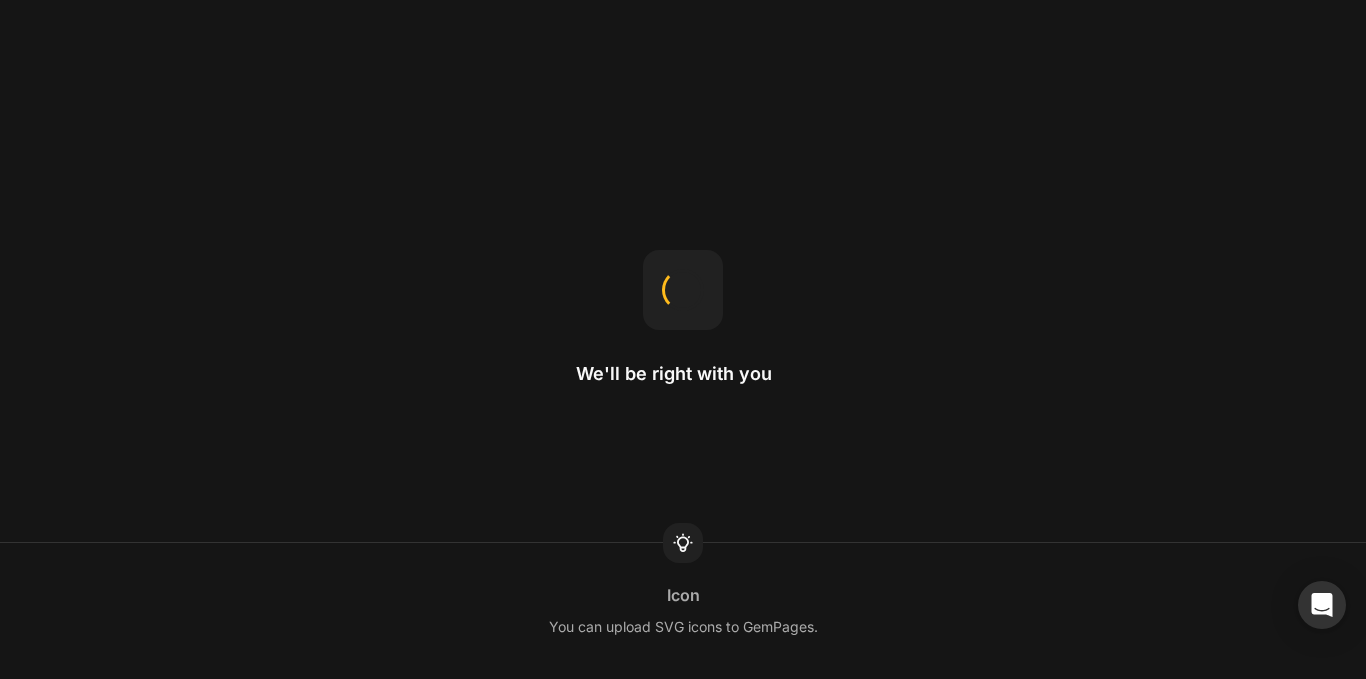 scroll, scrollTop: 0, scrollLeft: 0, axis: both 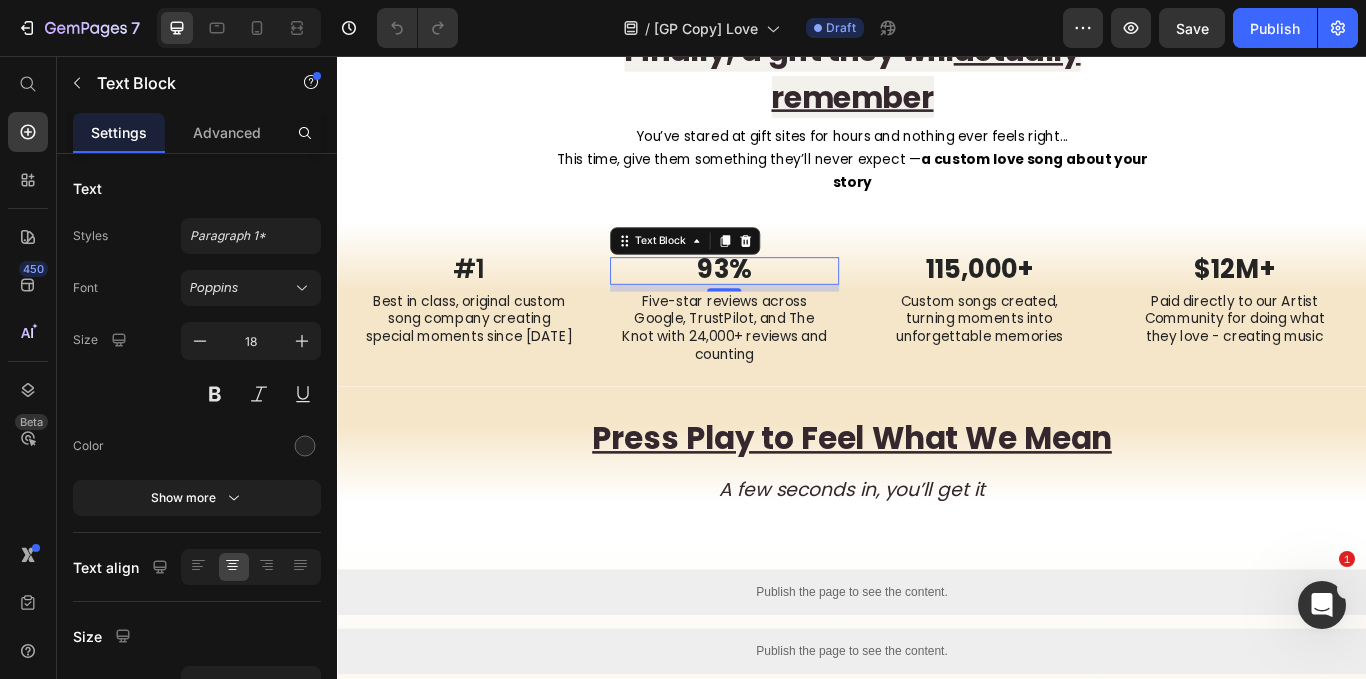 click on "93%" at bounding box center [788, 304] 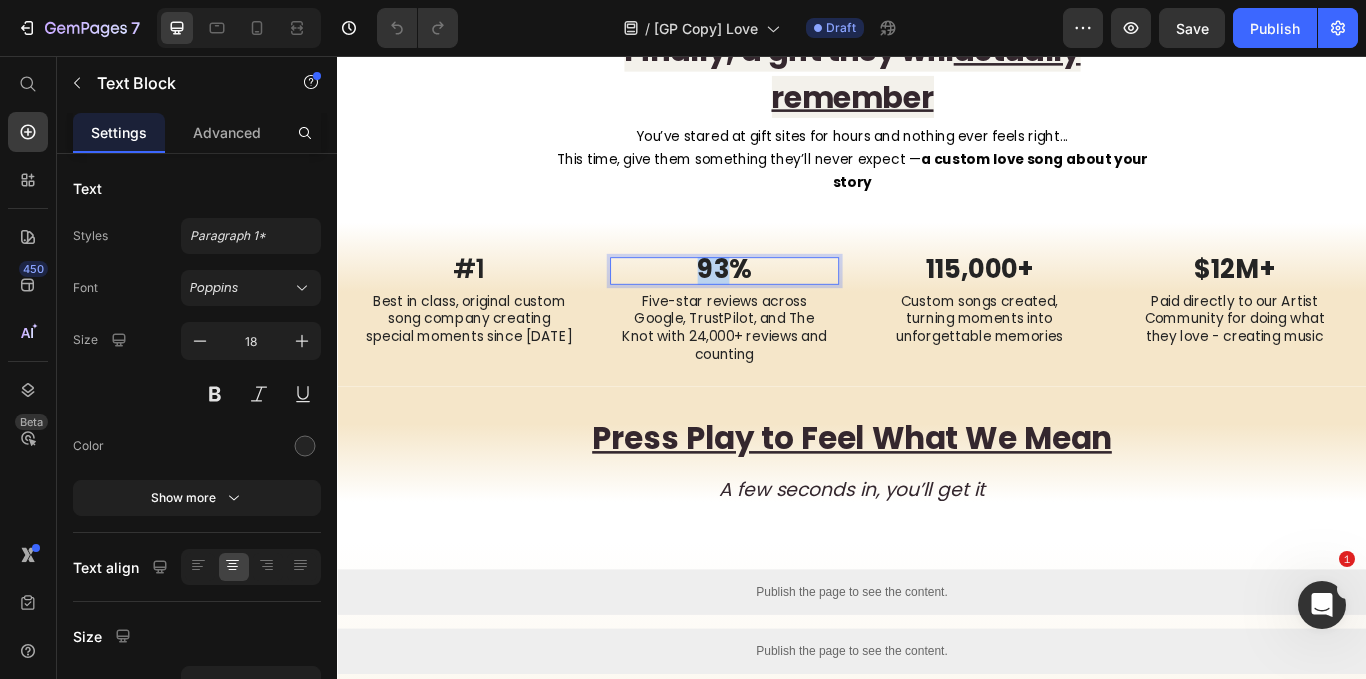 click on "93%" at bounding box center (788, 304) 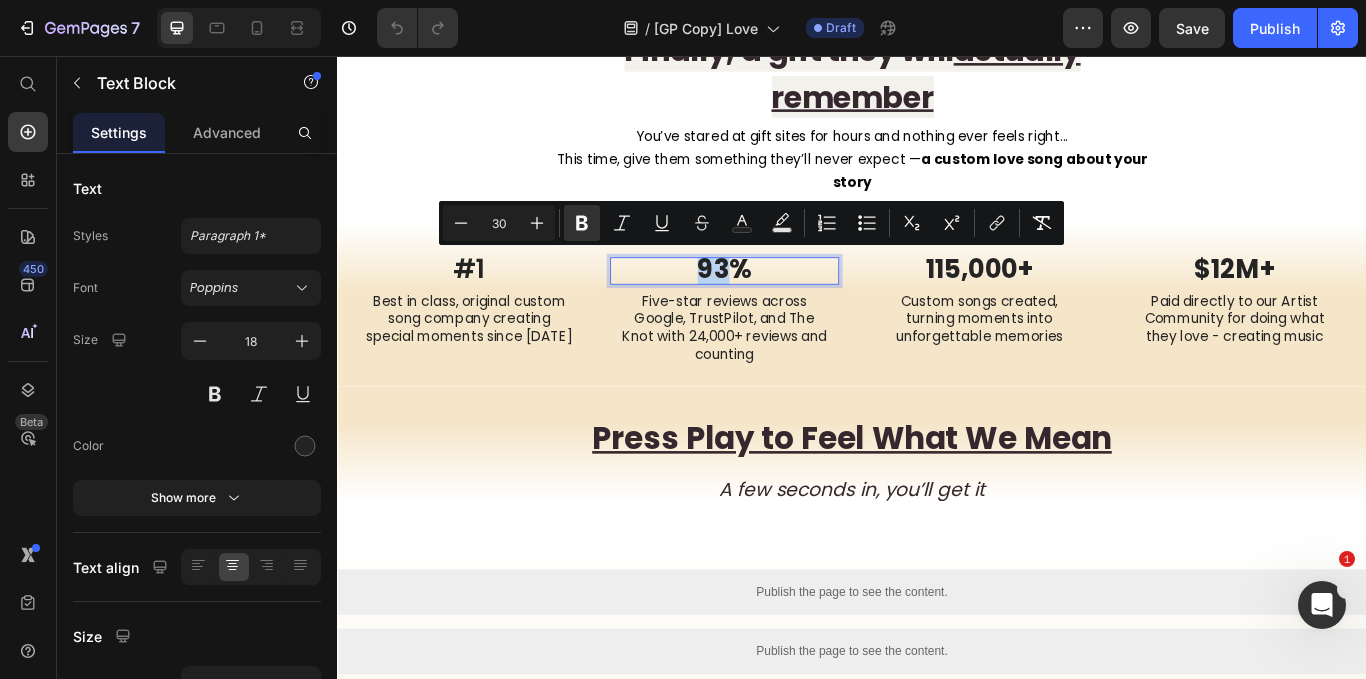click on "93%" at bounding box center (788, 304) 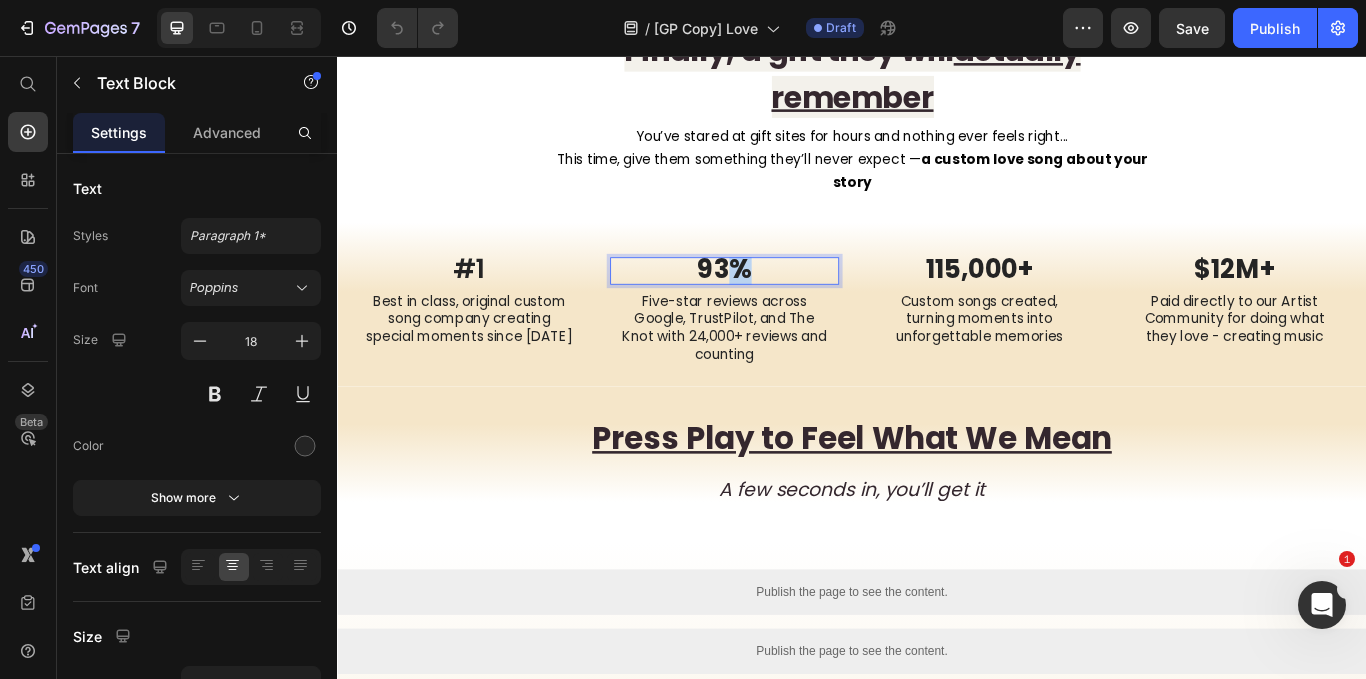 click on "93%" at bounding box center (788, 304) 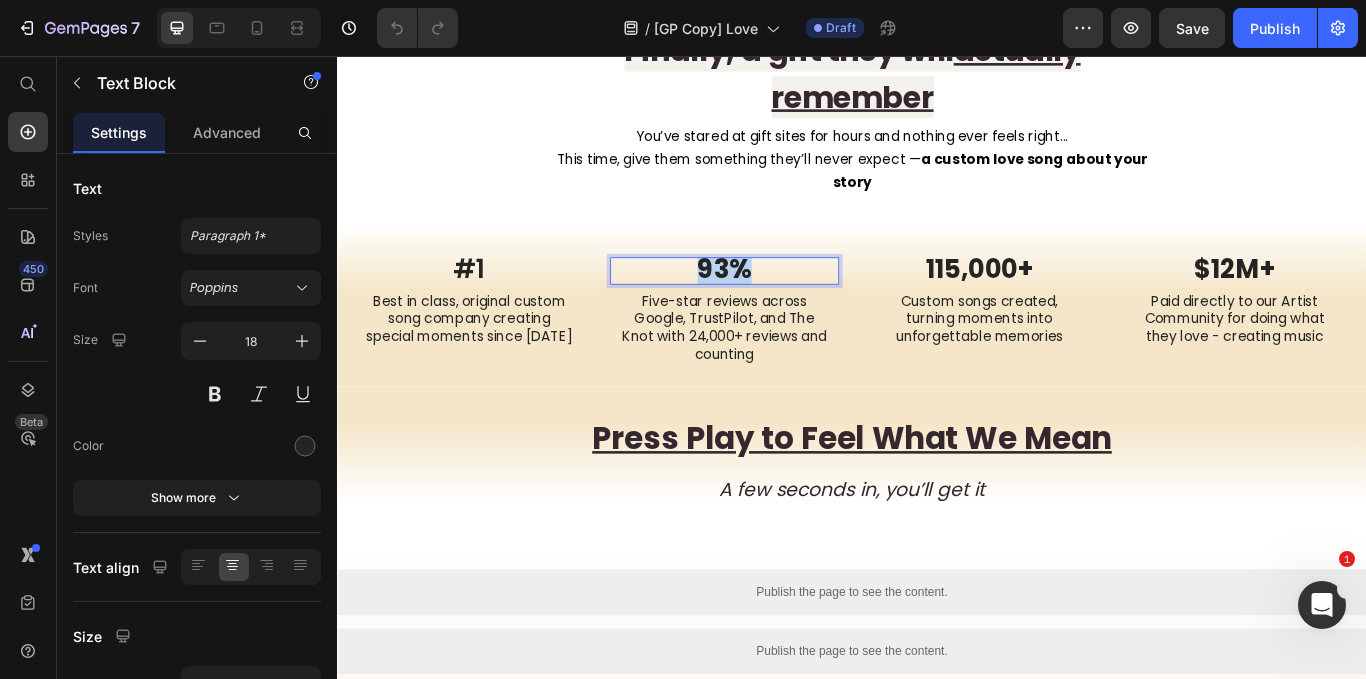 click on "93%" at bounding box center (788, 304) 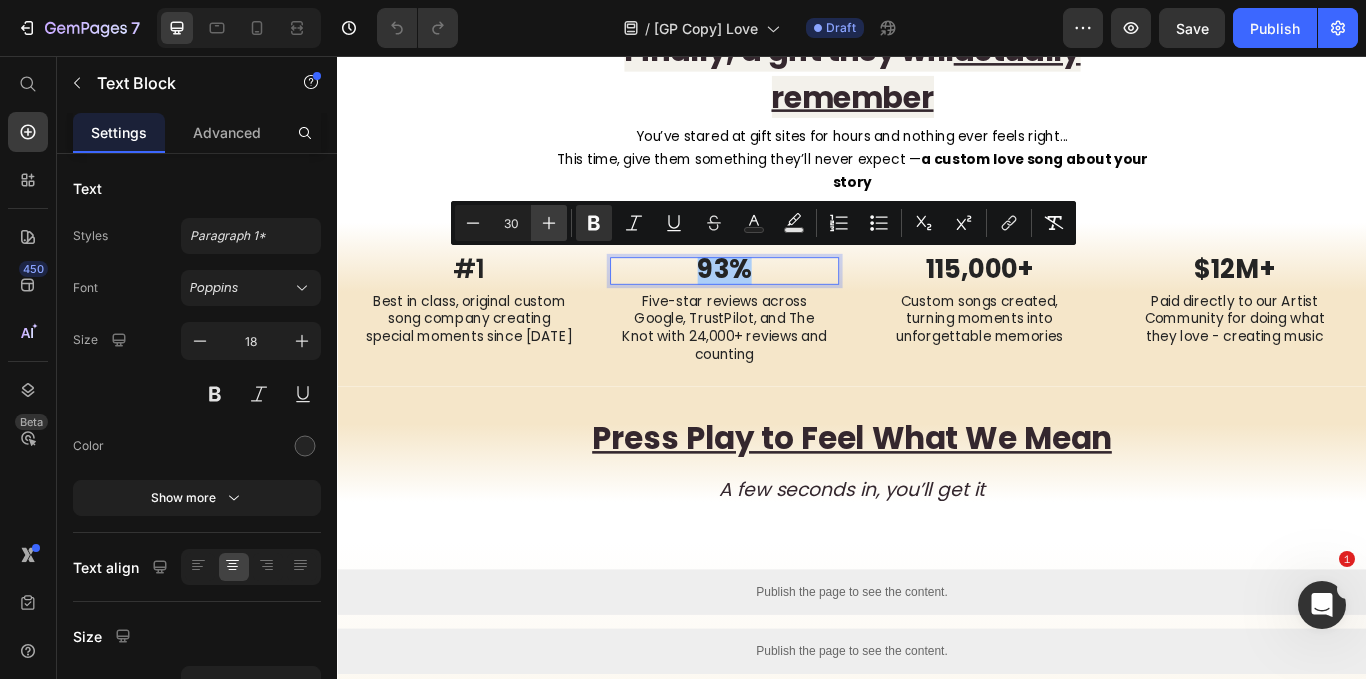 click 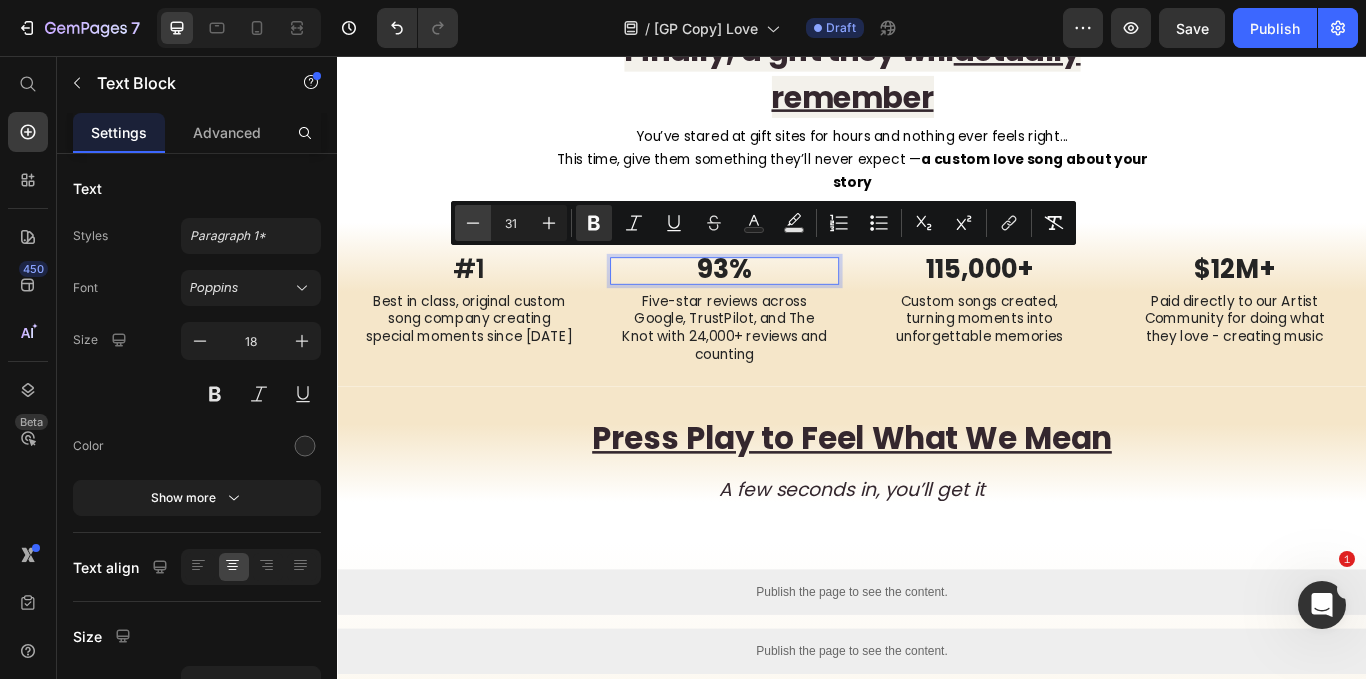 click 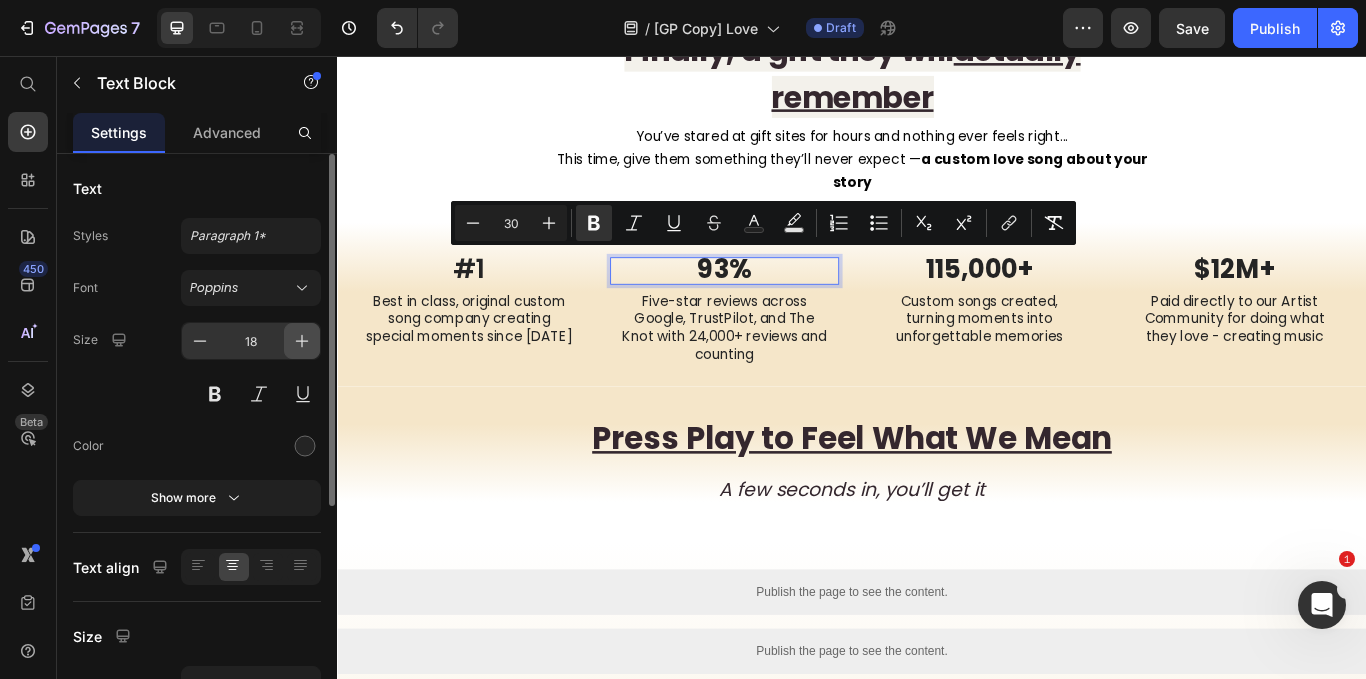 click 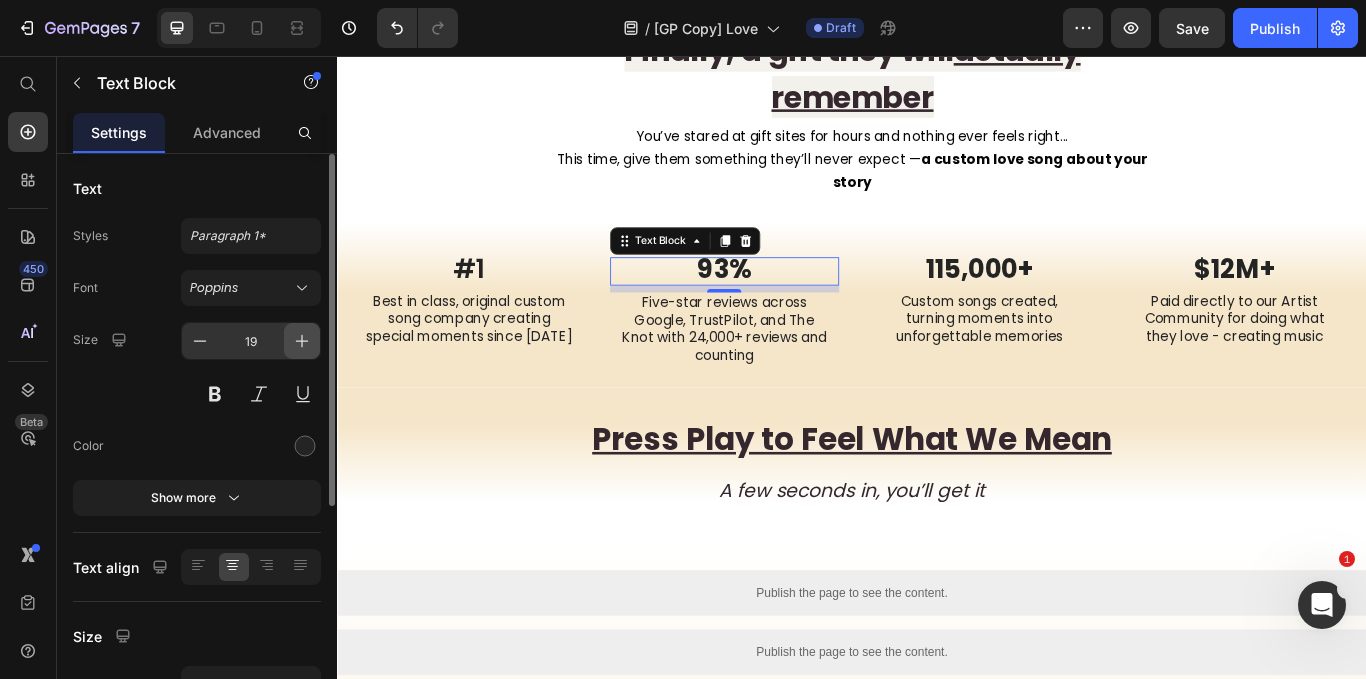 click 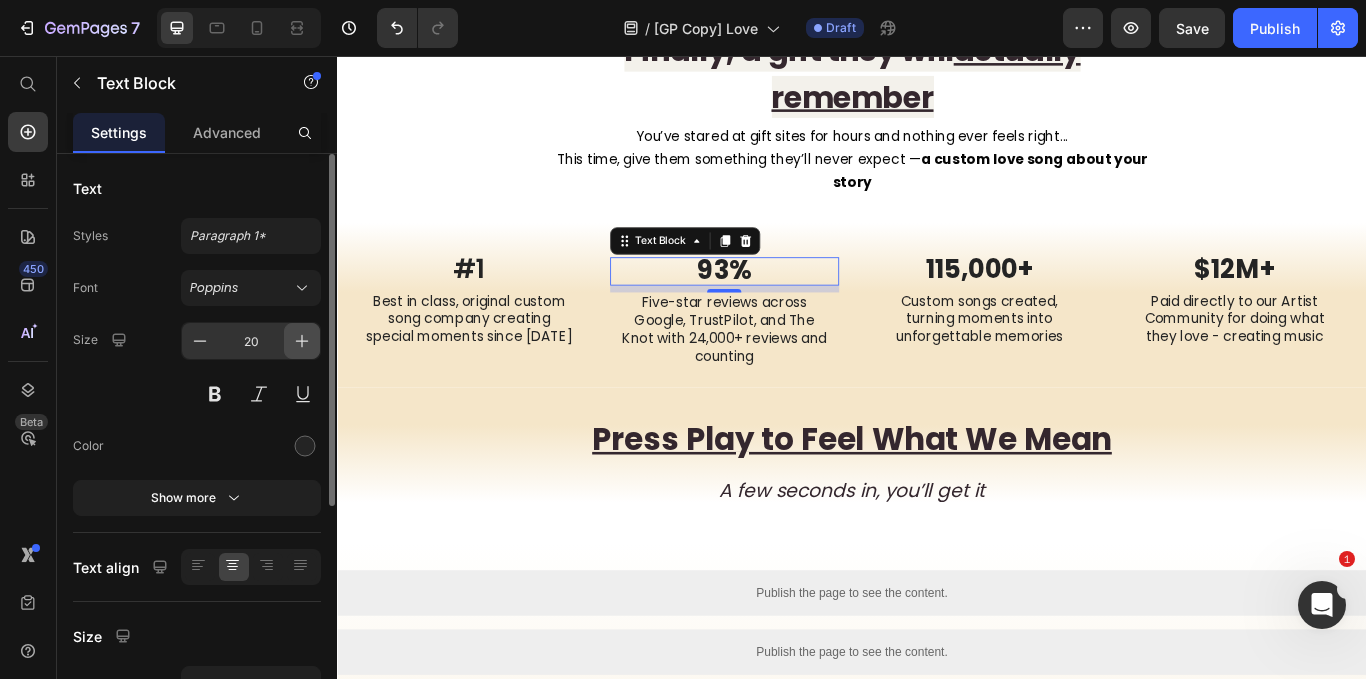 click 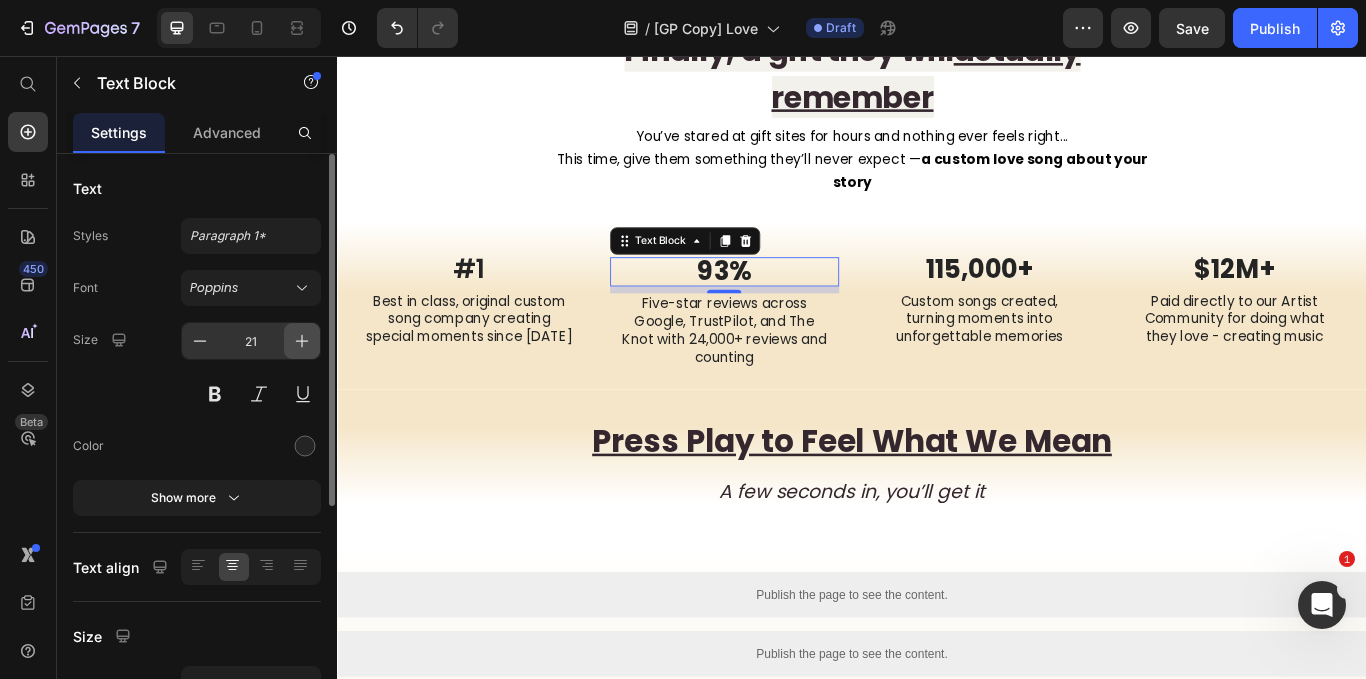 click 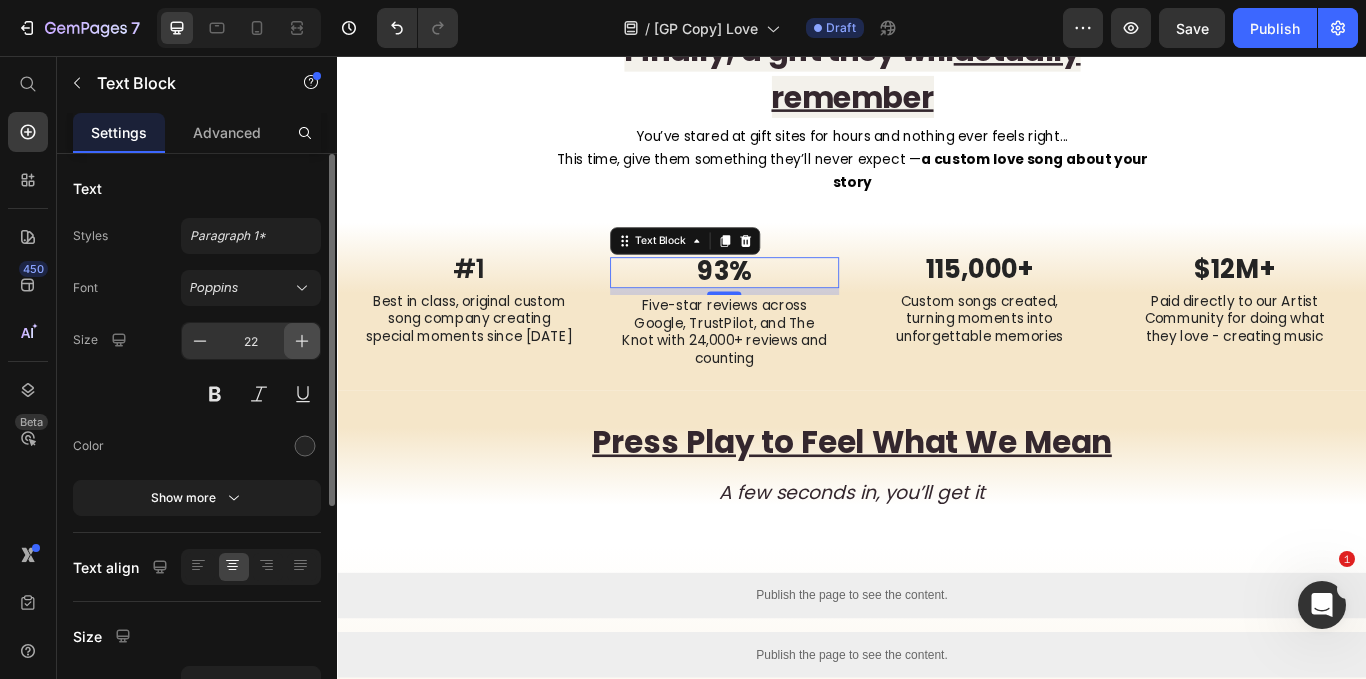 click 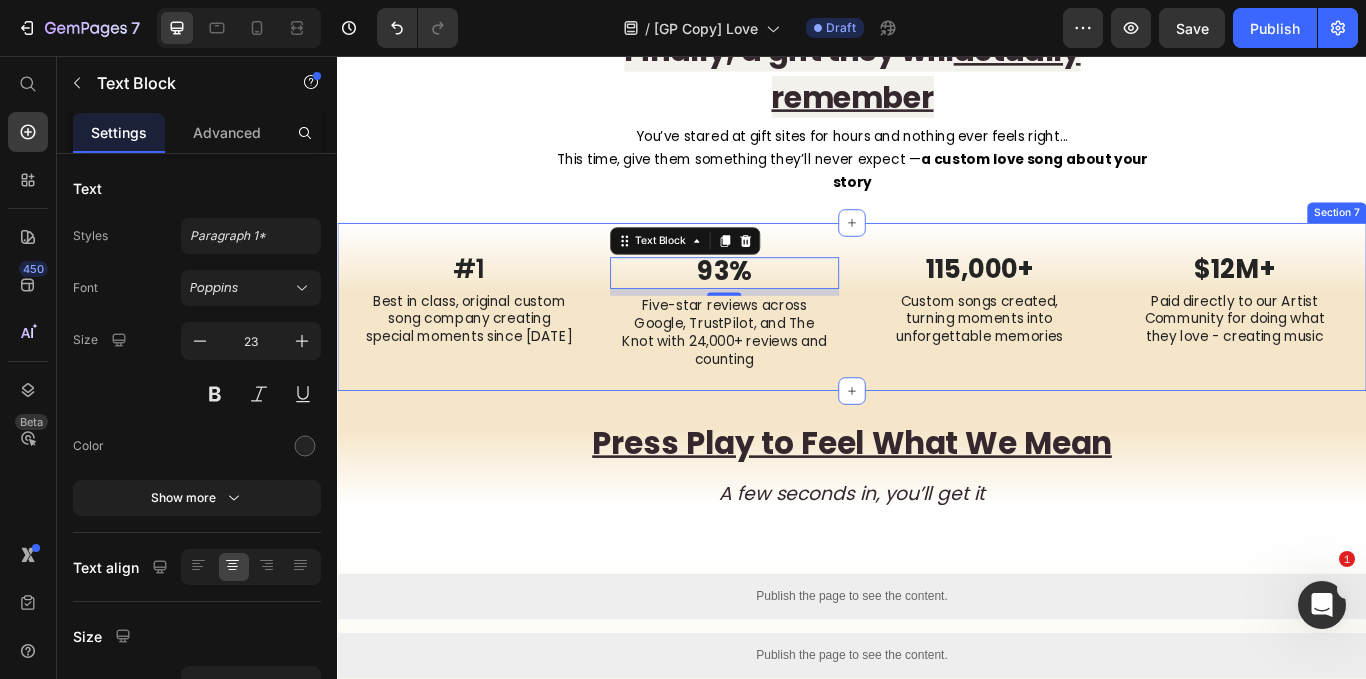 type 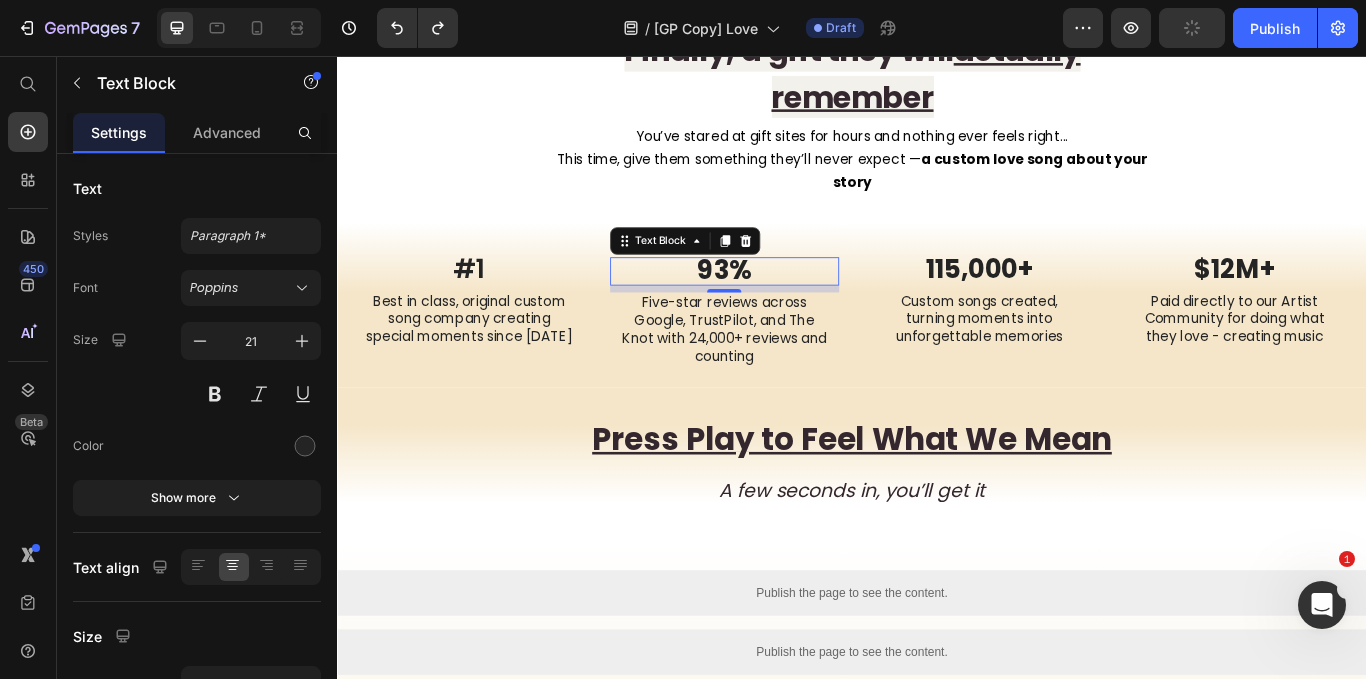 type on "20" 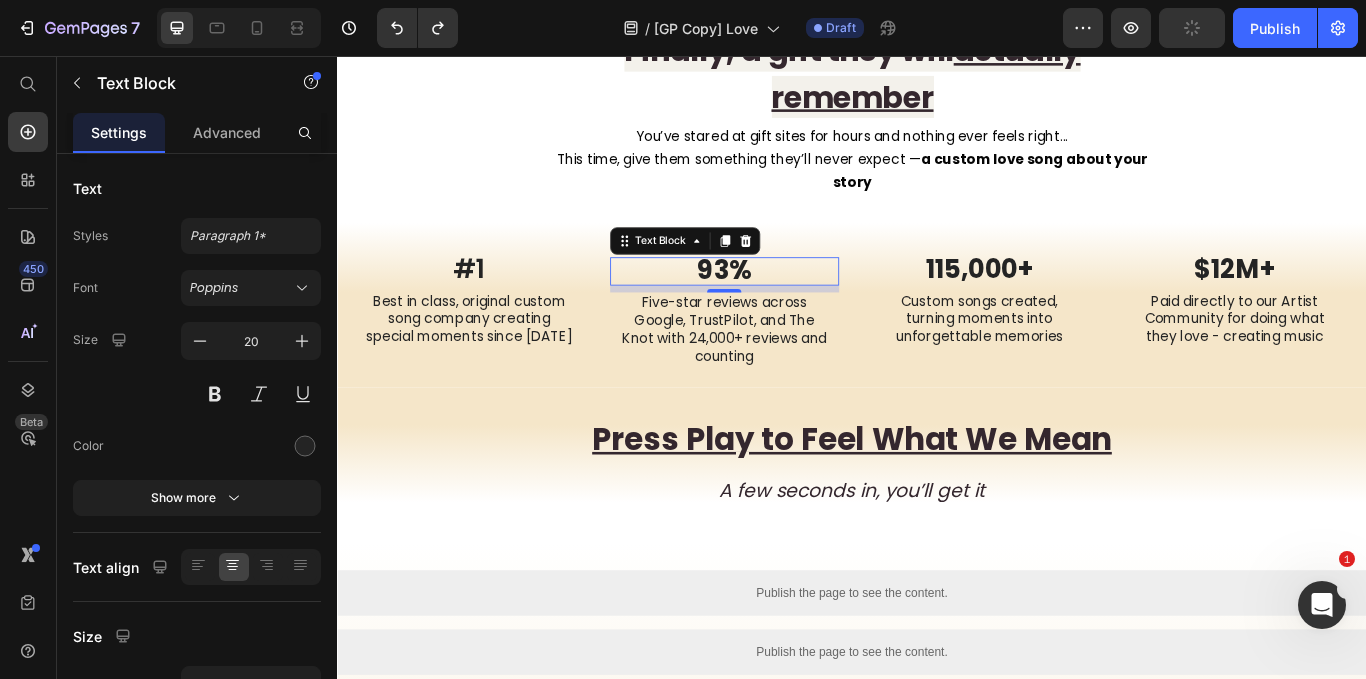 click on "93%" at bounding box center (788, 305) 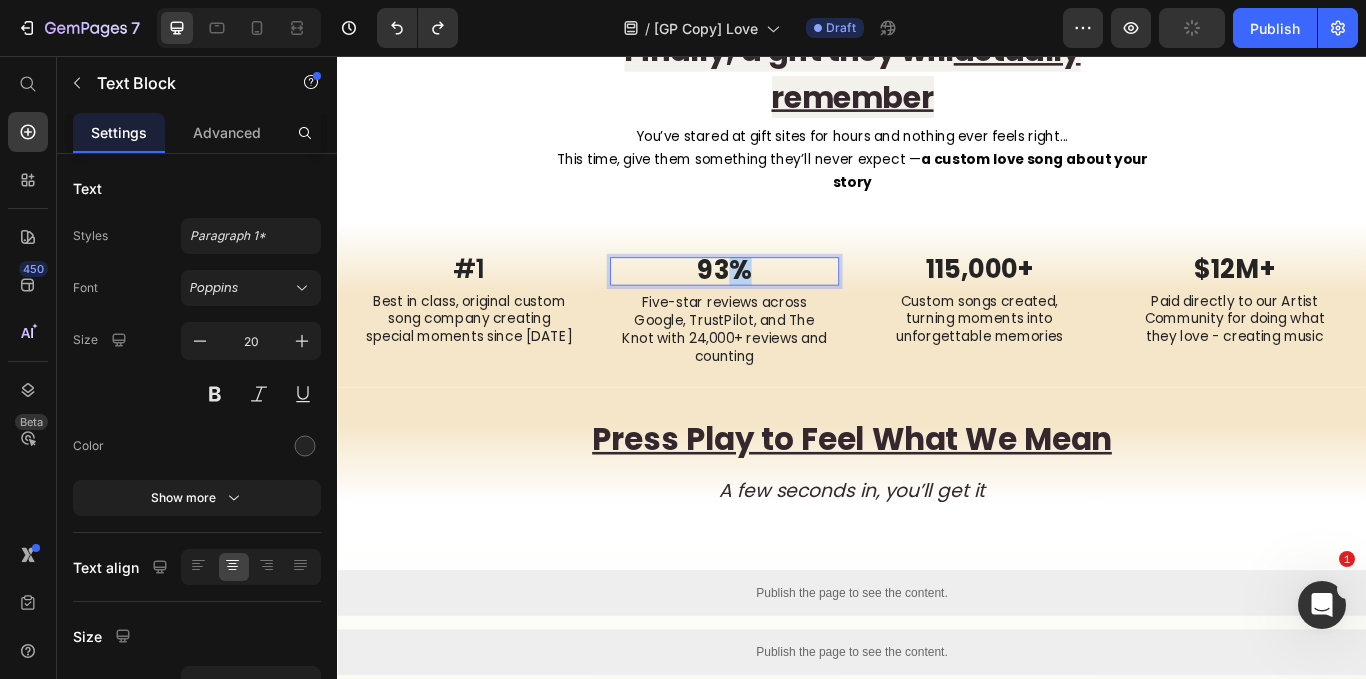 click on "93%" at bounding box center (788, 305) 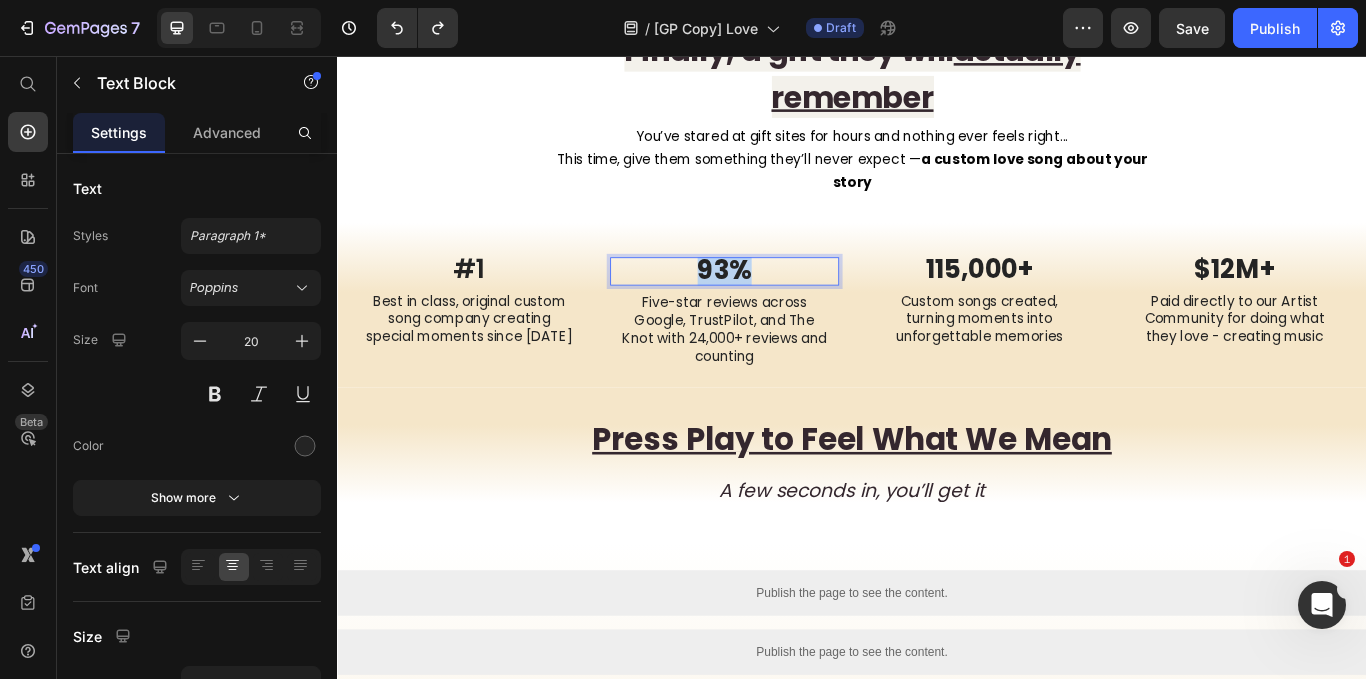 click on "93%" at bounding box center (788, 305) 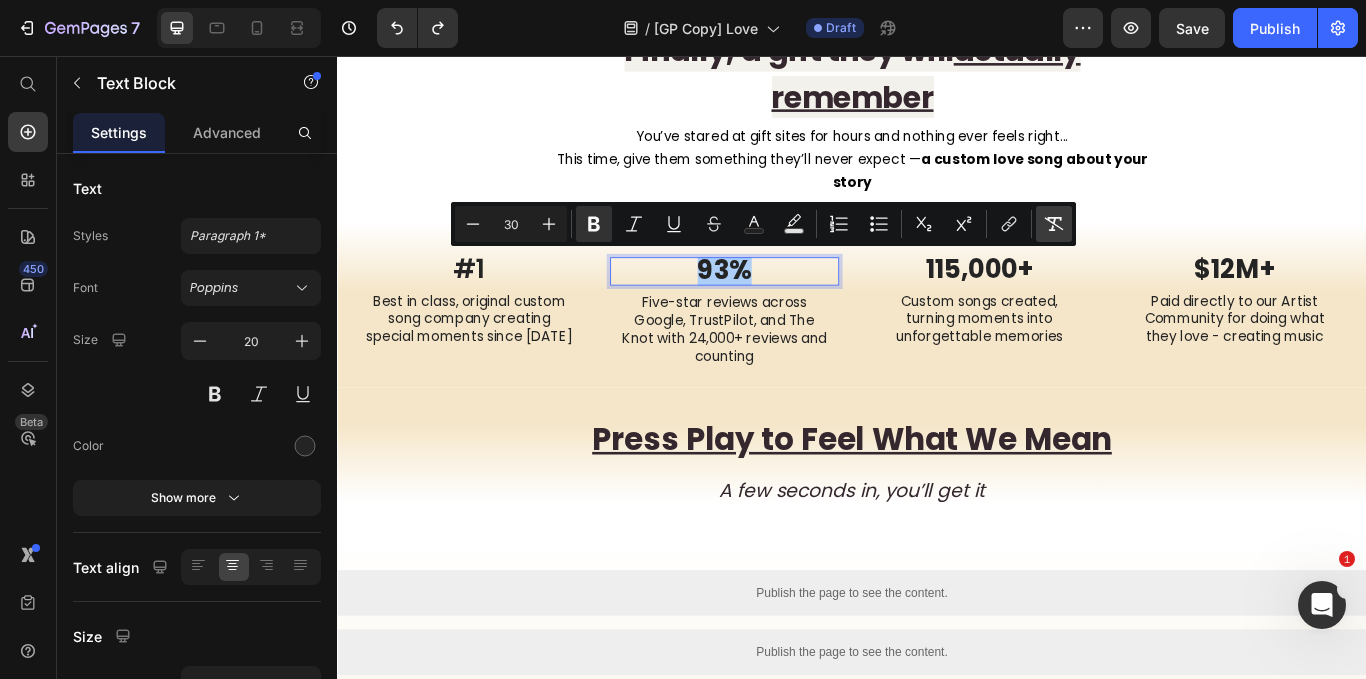 click 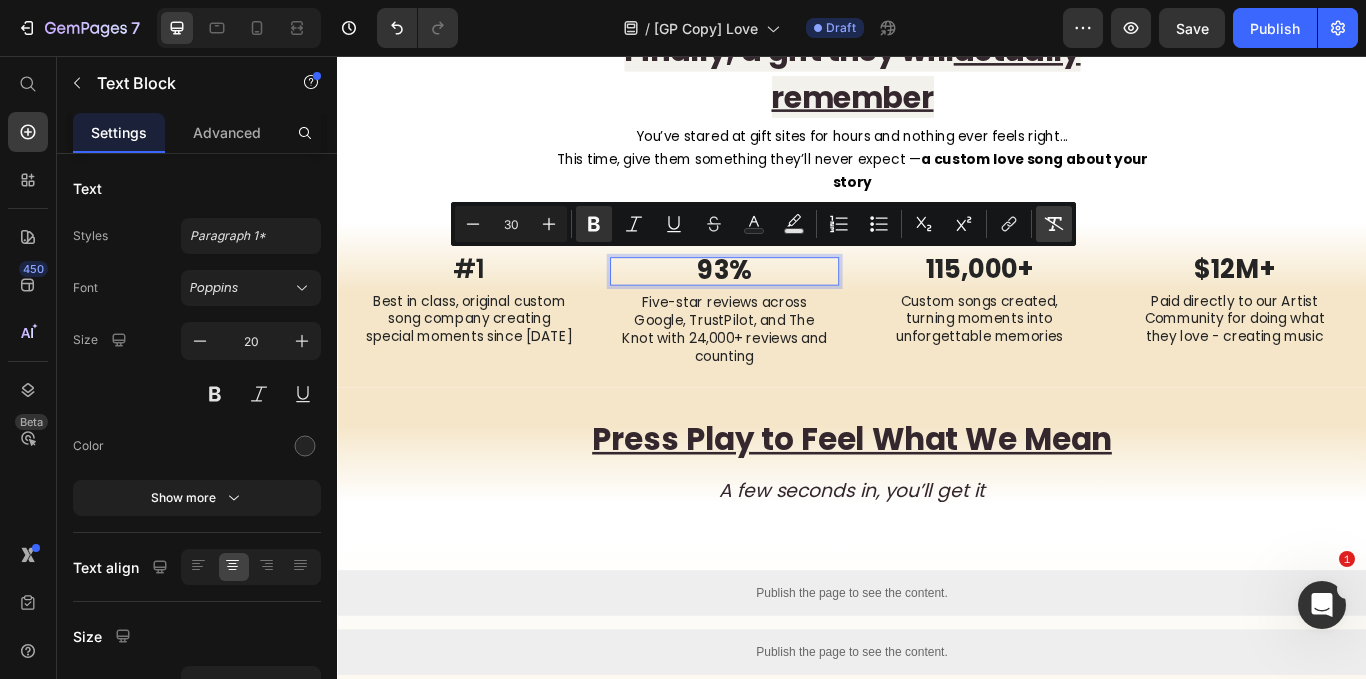click 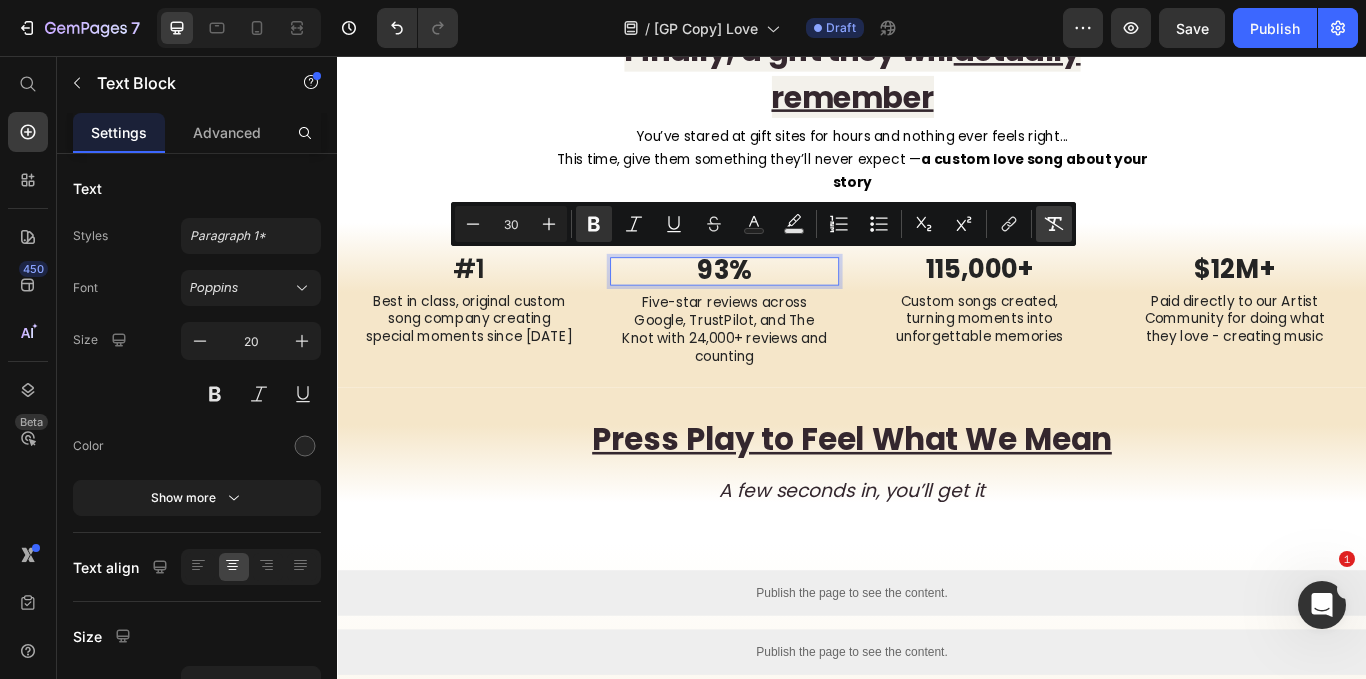 type on "20" 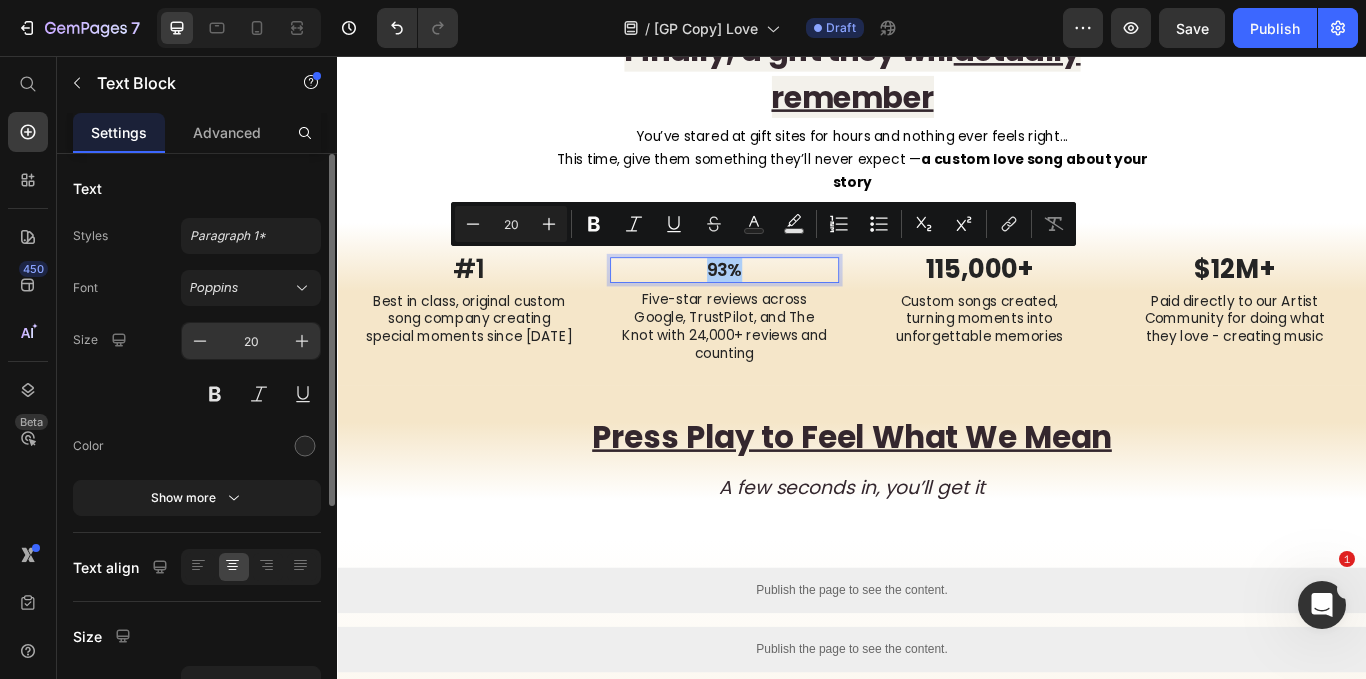 click on "20" at bounding box center [251, 341] 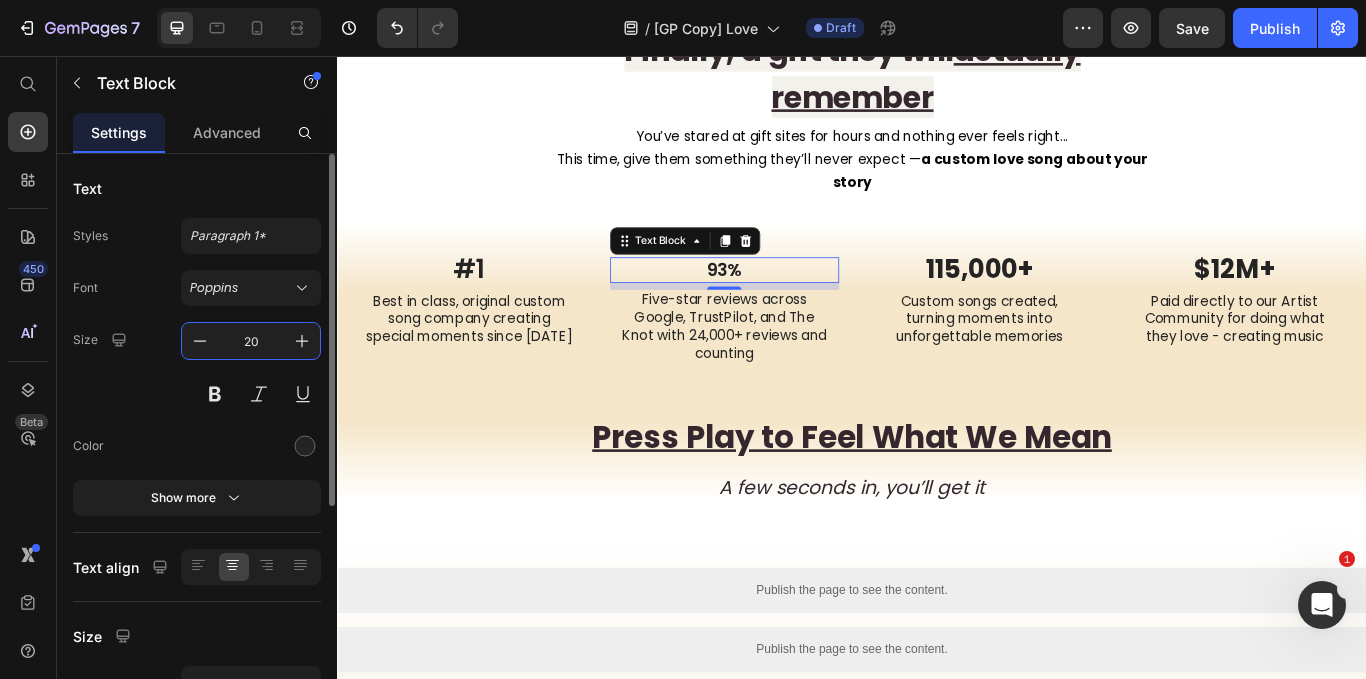 click on "20" at bounding box center [251, 341] 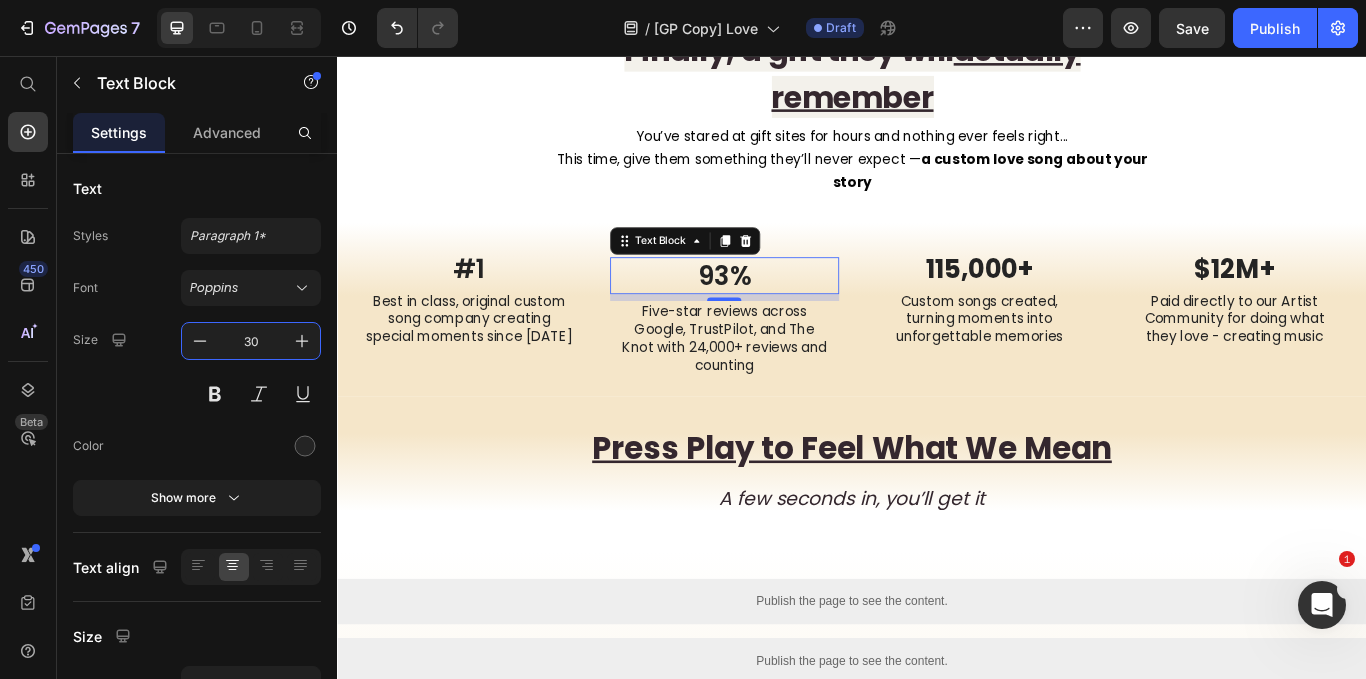 type on "20" 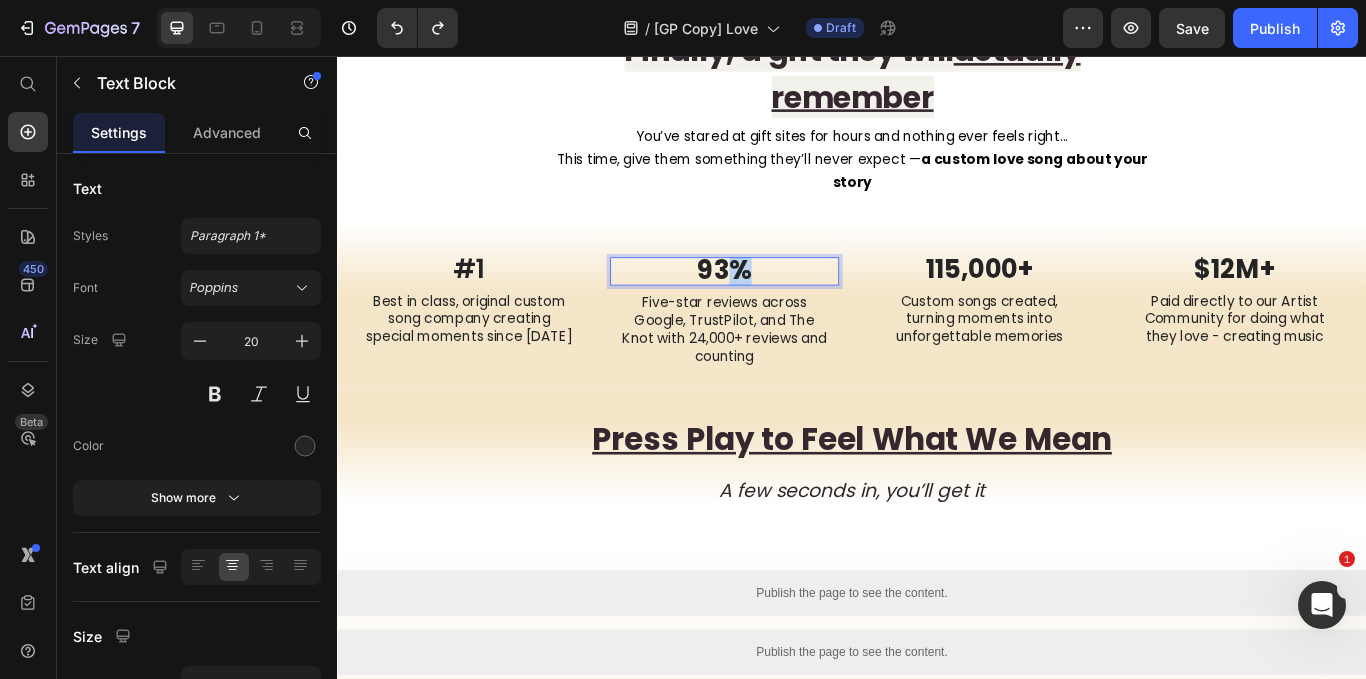 click on "93%" at bounding box center [788, 305] 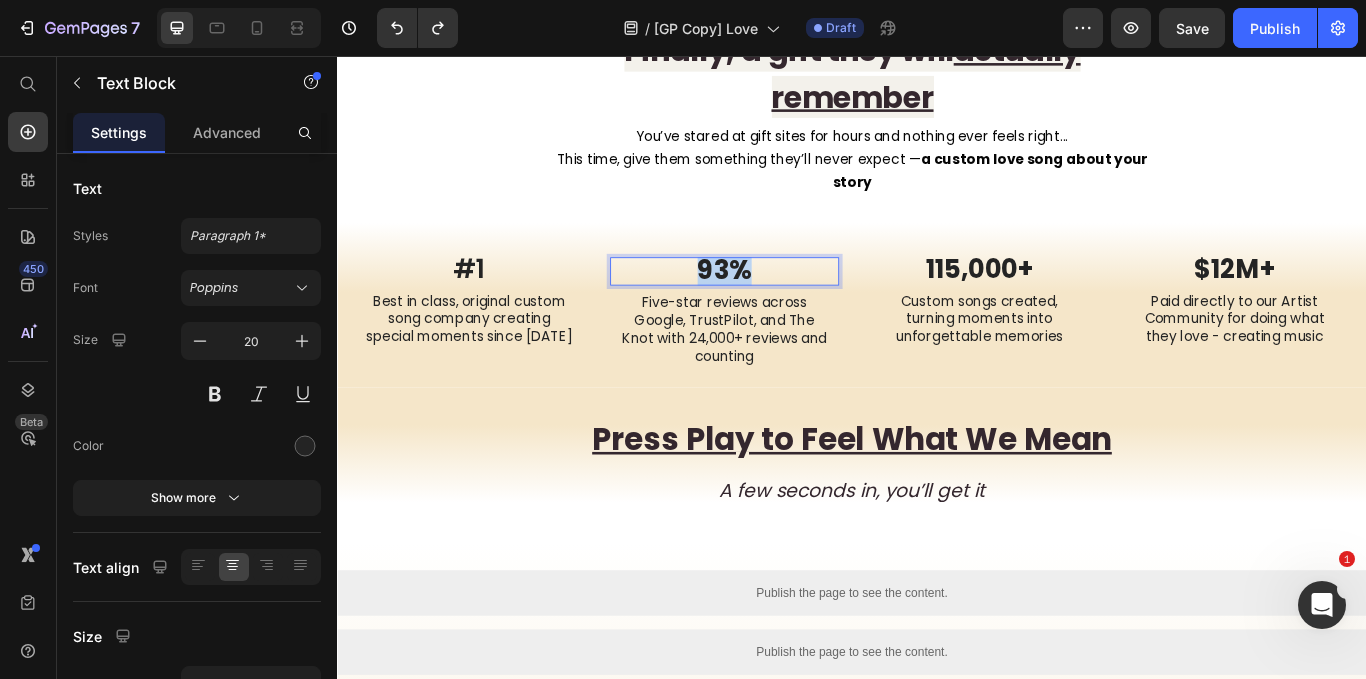 click on "93%" at bounding box center [788, 305] 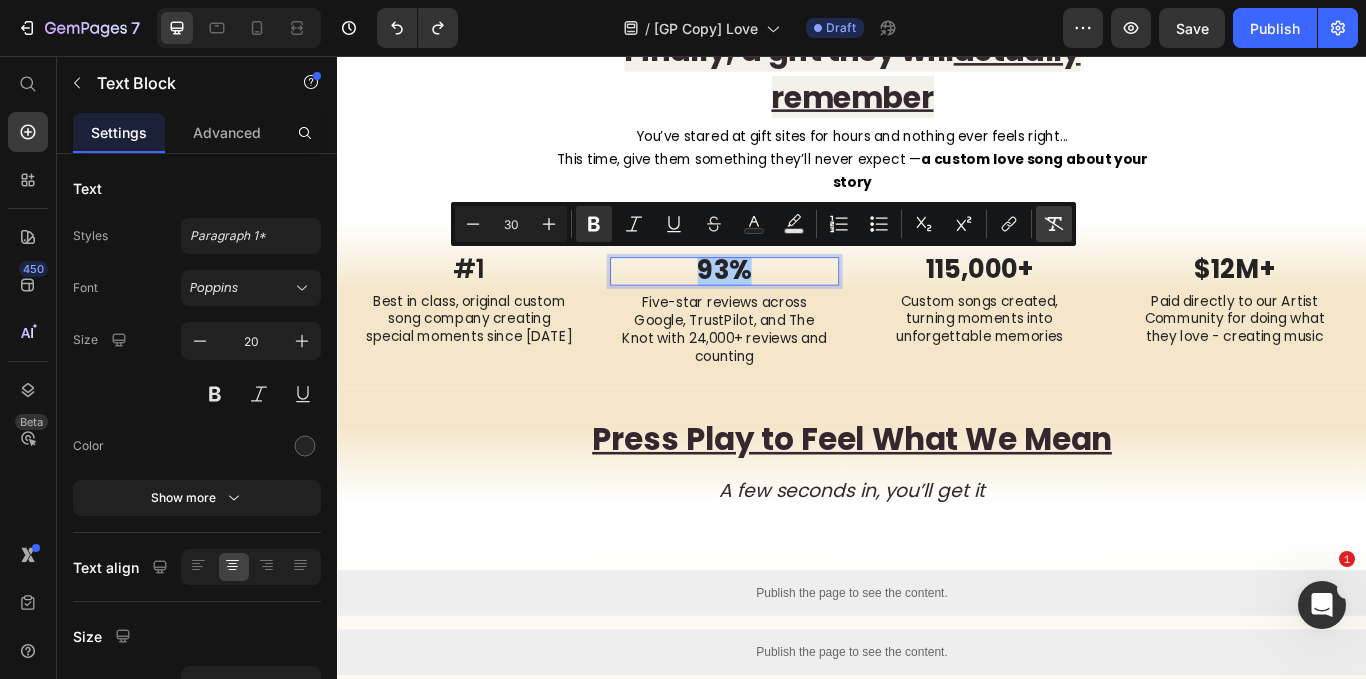 click 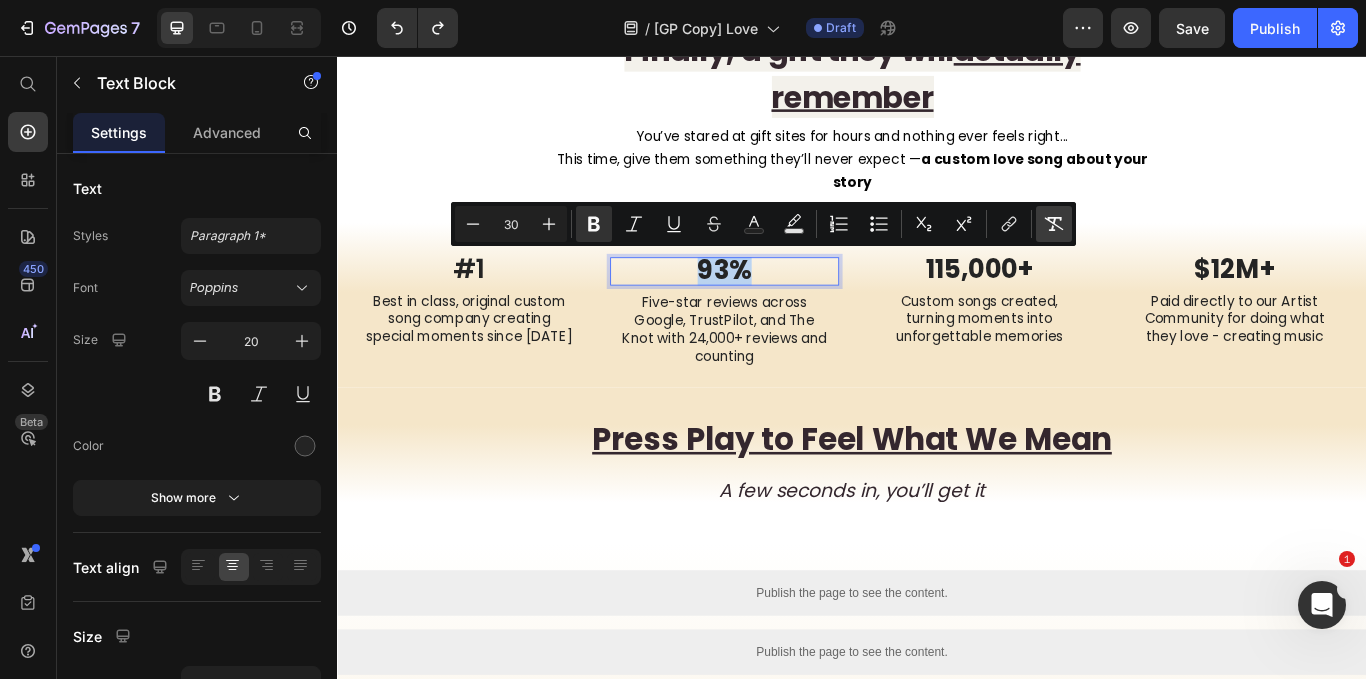 type on "20" 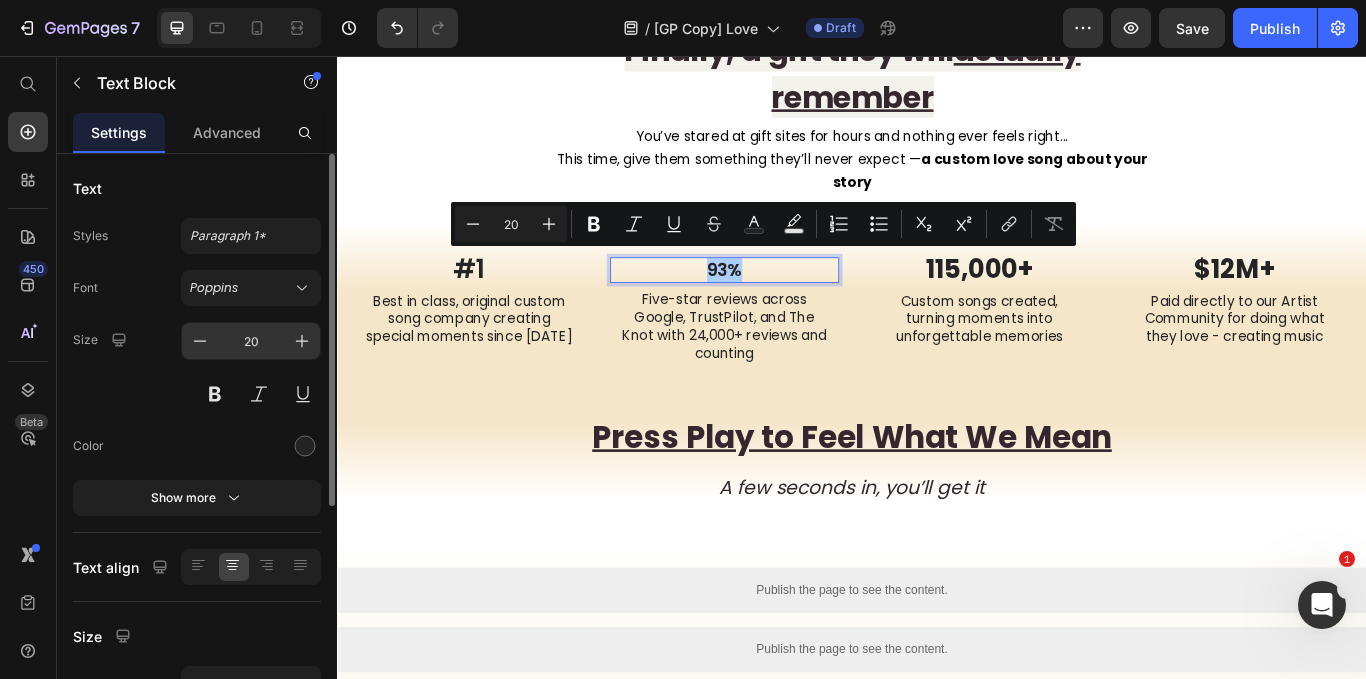 click on "20" at bounding box center [251, 341] 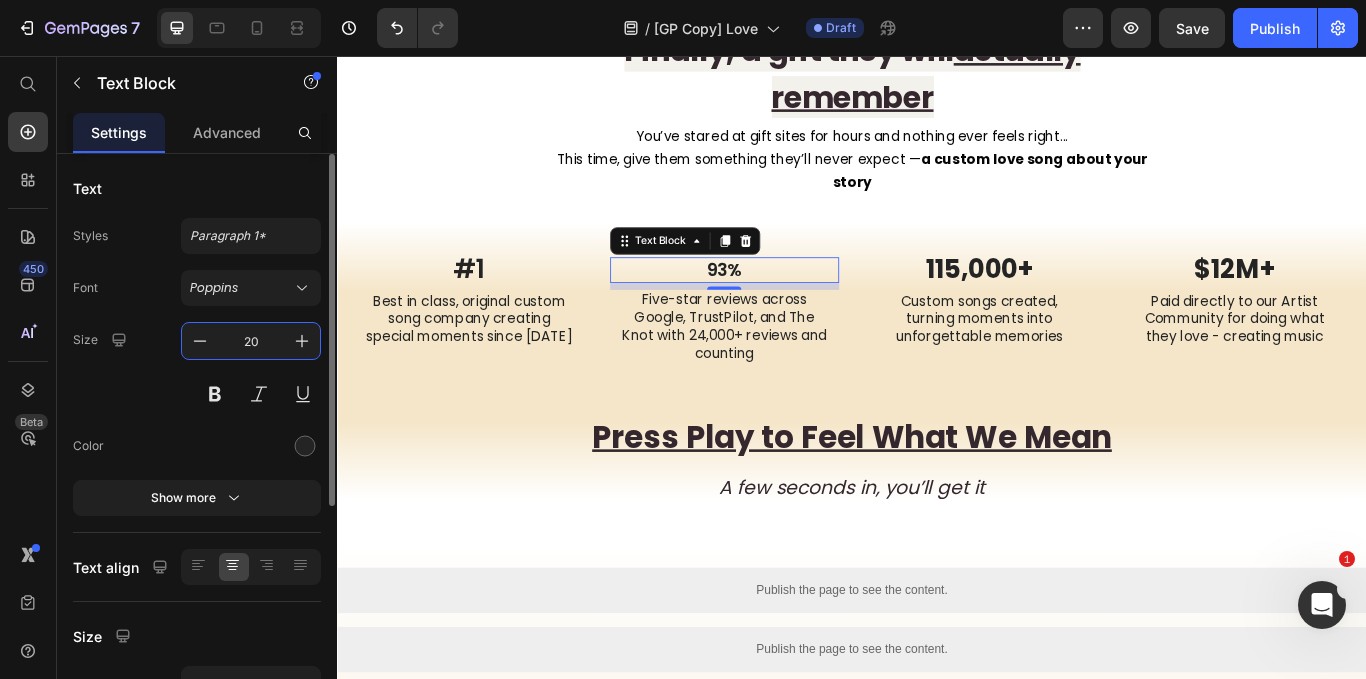click on "20" at bounding box center [251, 341] 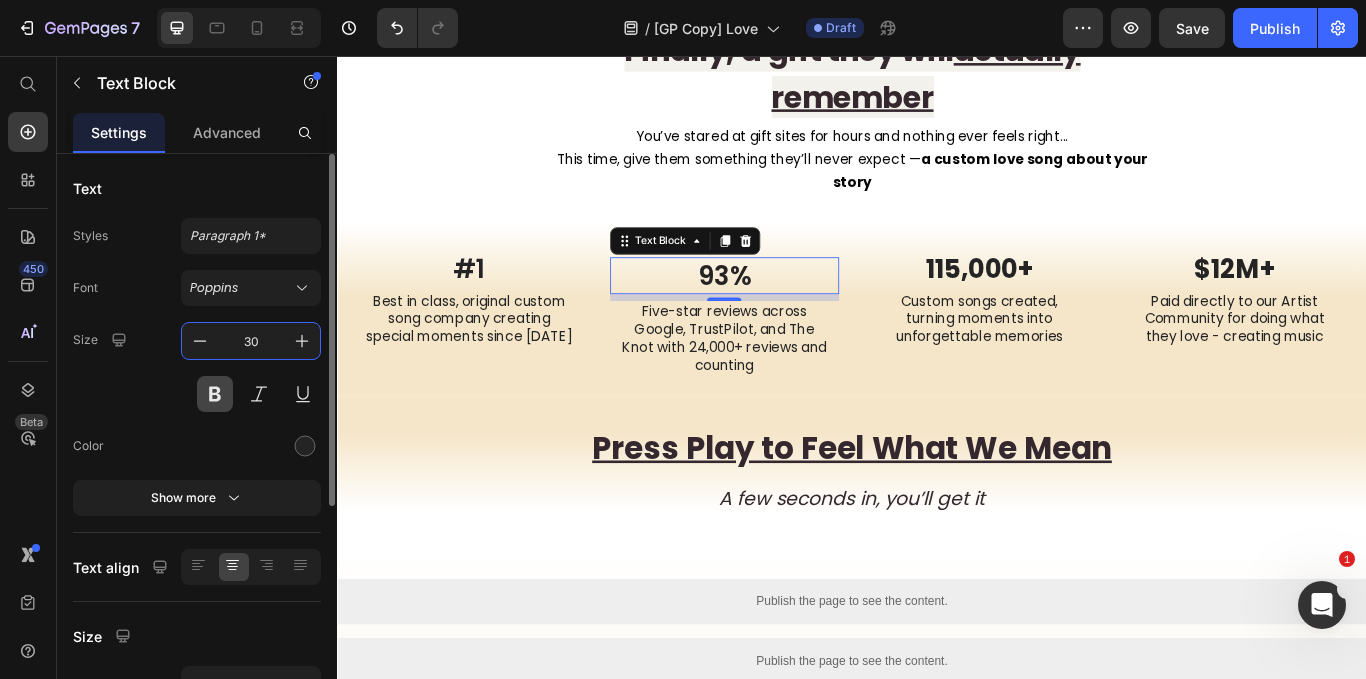 type on "30" 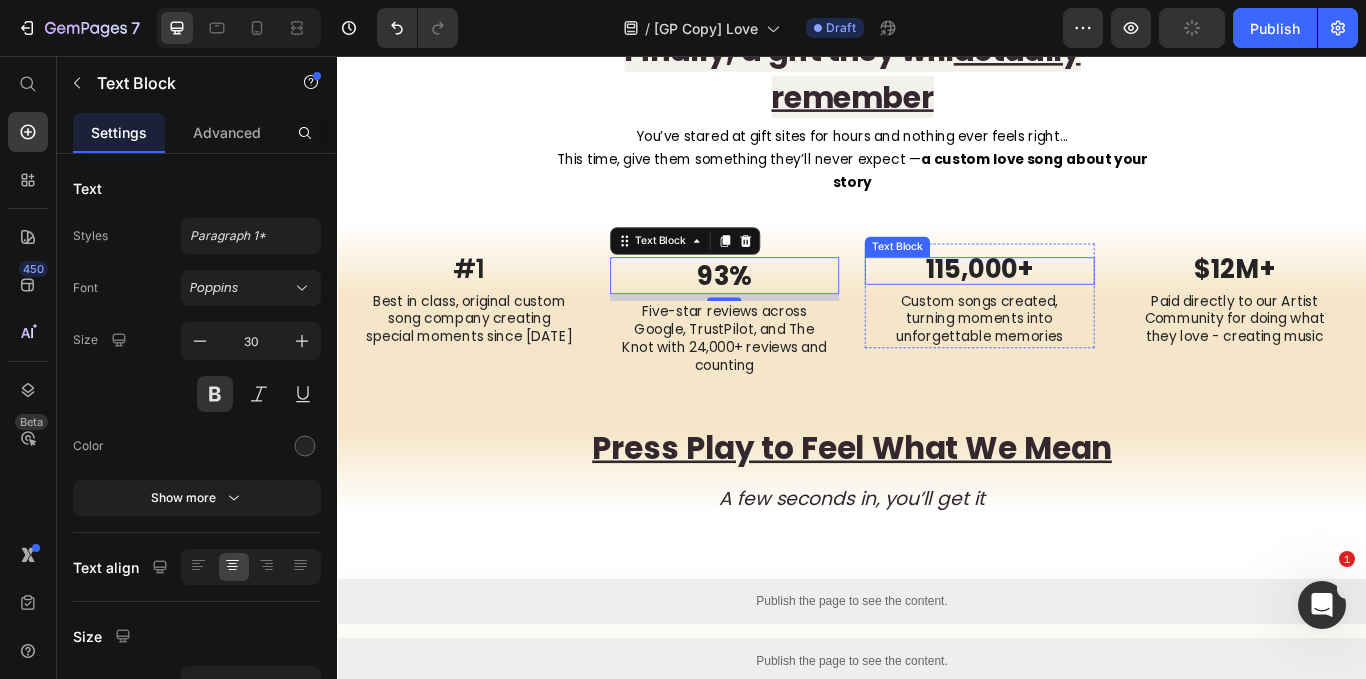 type 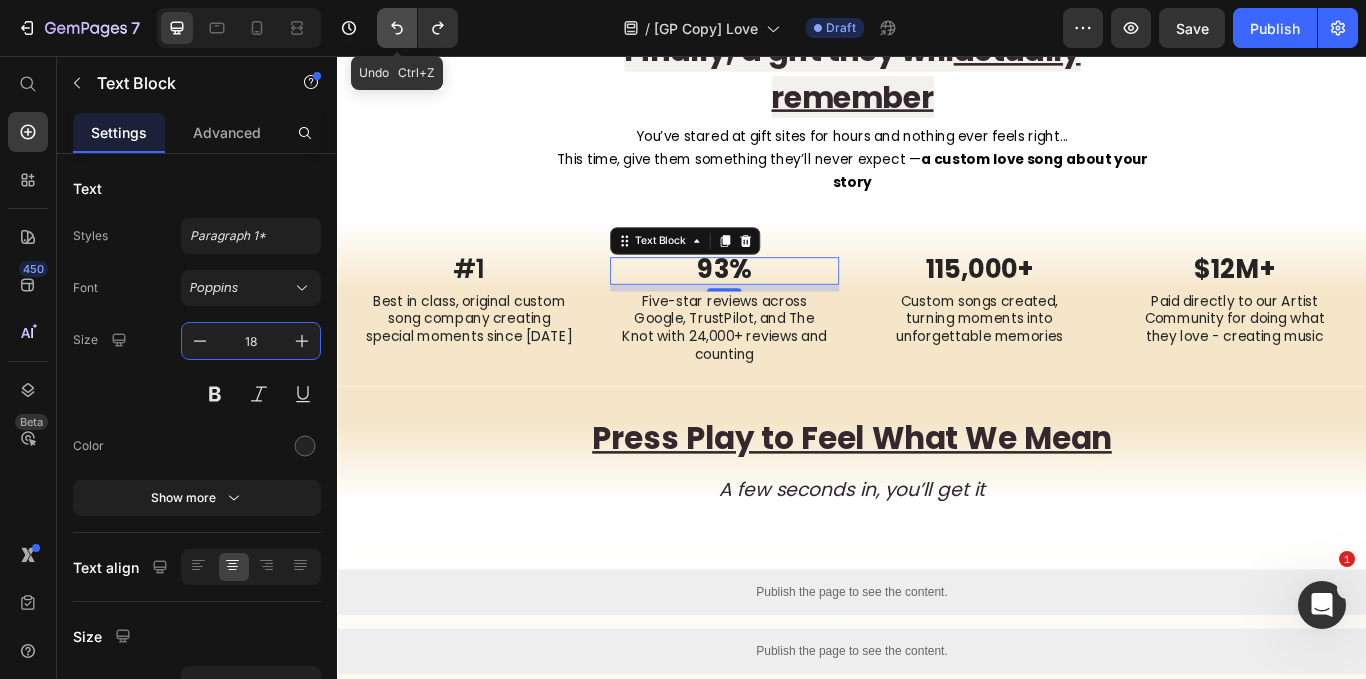 type on "18" 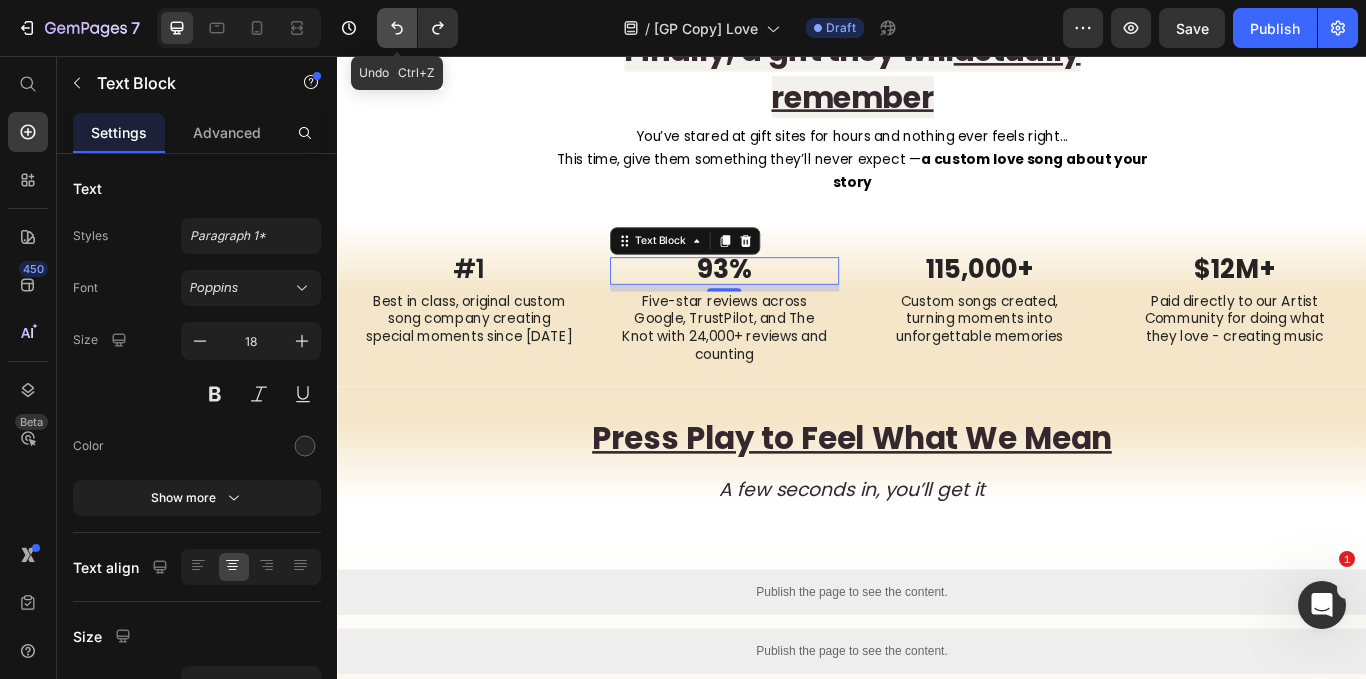 click 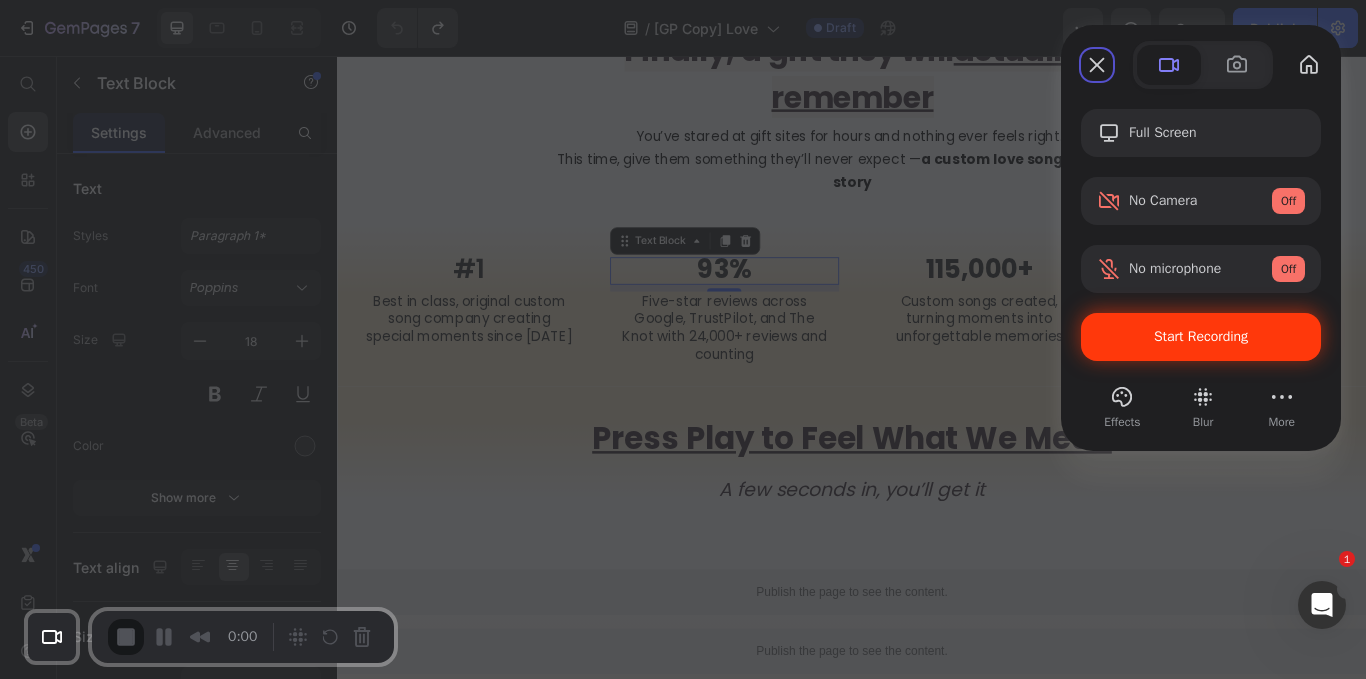click on "Start Recording" at bounding box center [1201, 337] 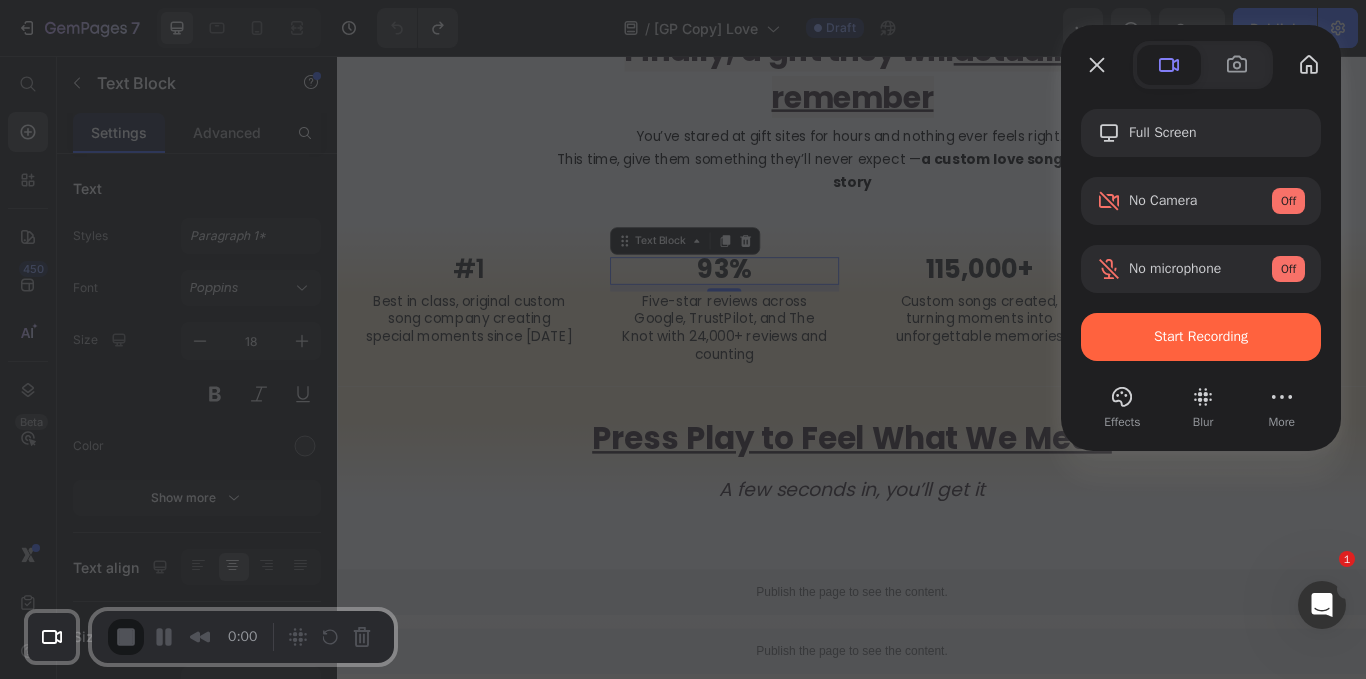 click on "Yes, proceed" at bounding box center [350, 1548] 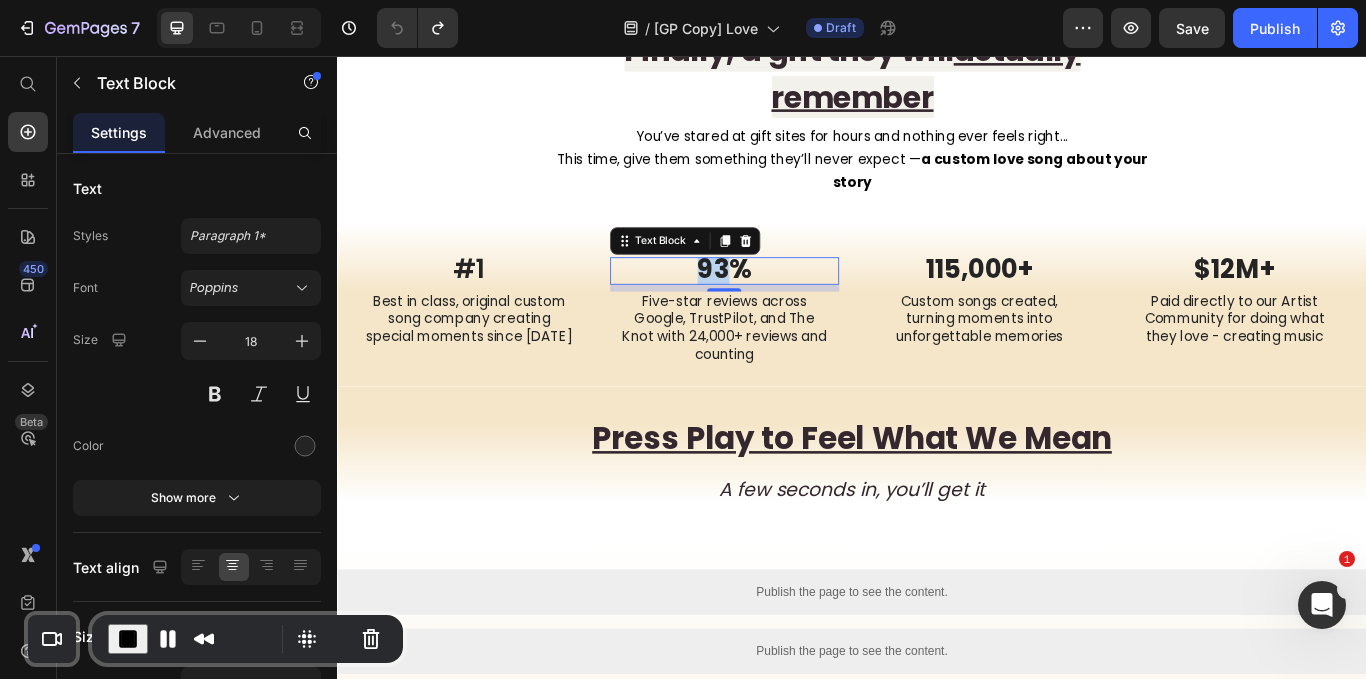 click on "93%" at bounding box center (788, 304) 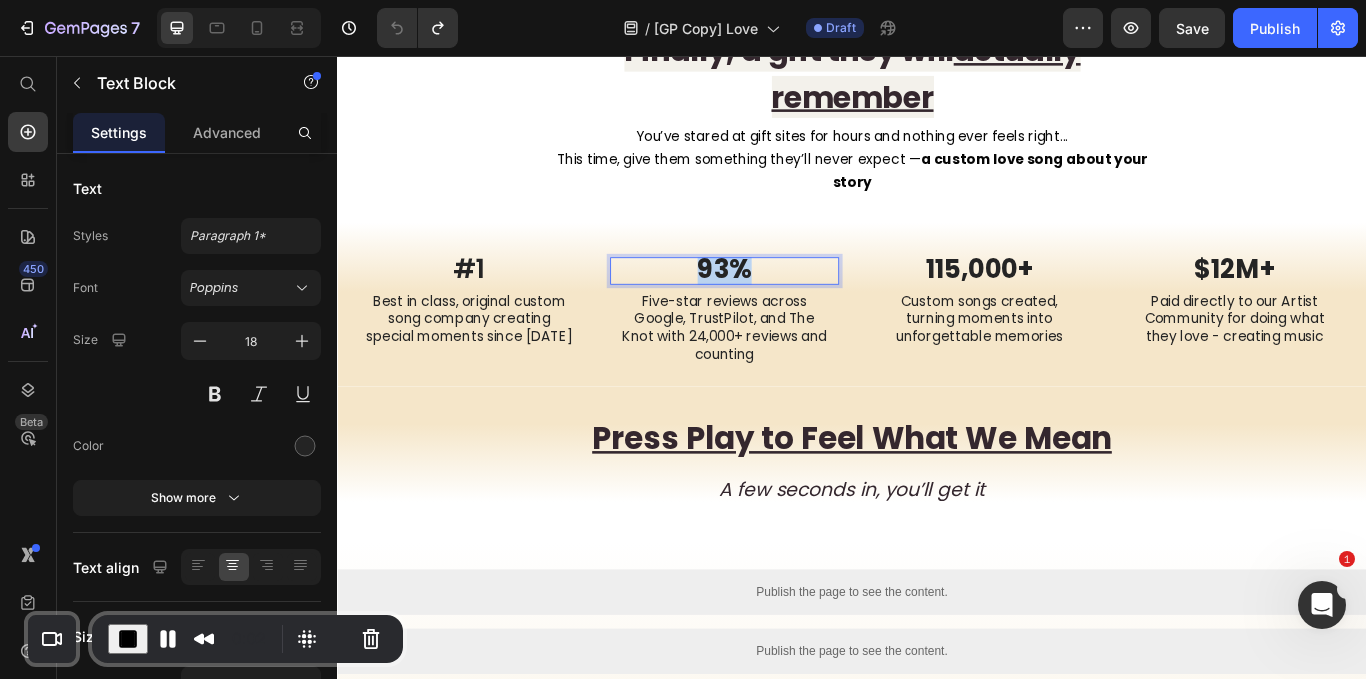 click on "93%" at bounding box center [788, 304] 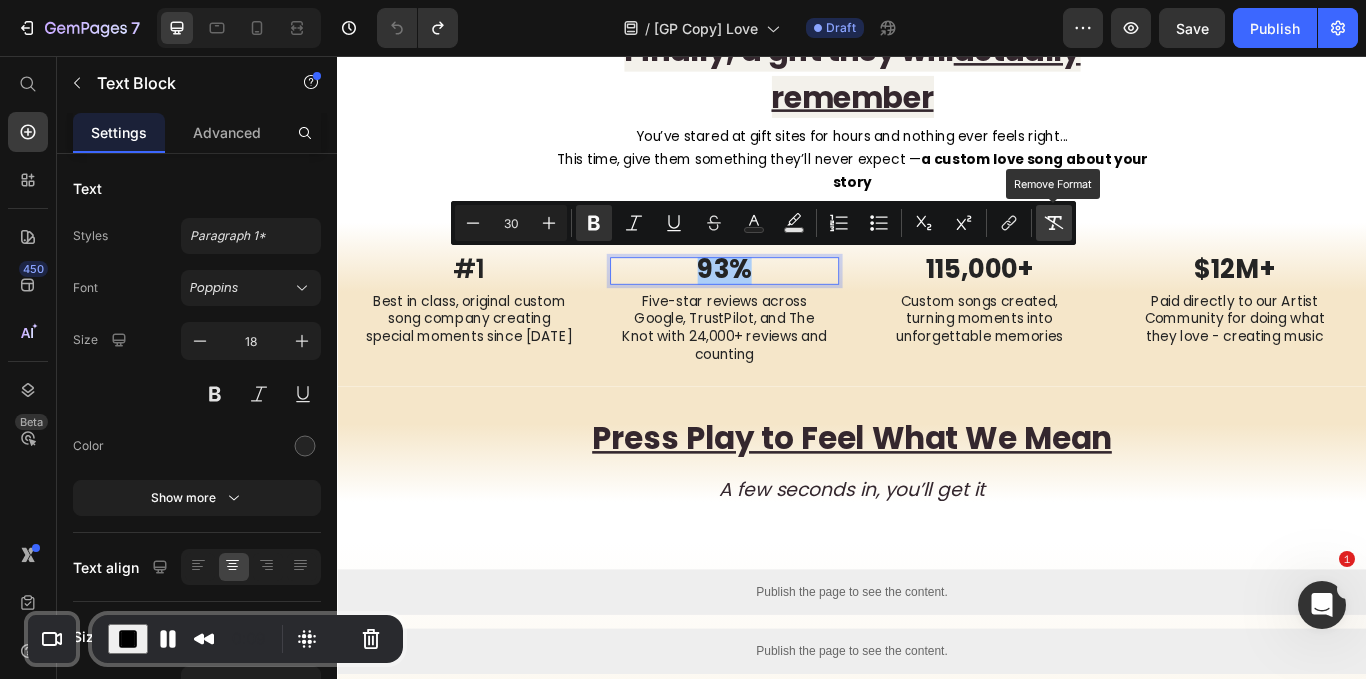 click 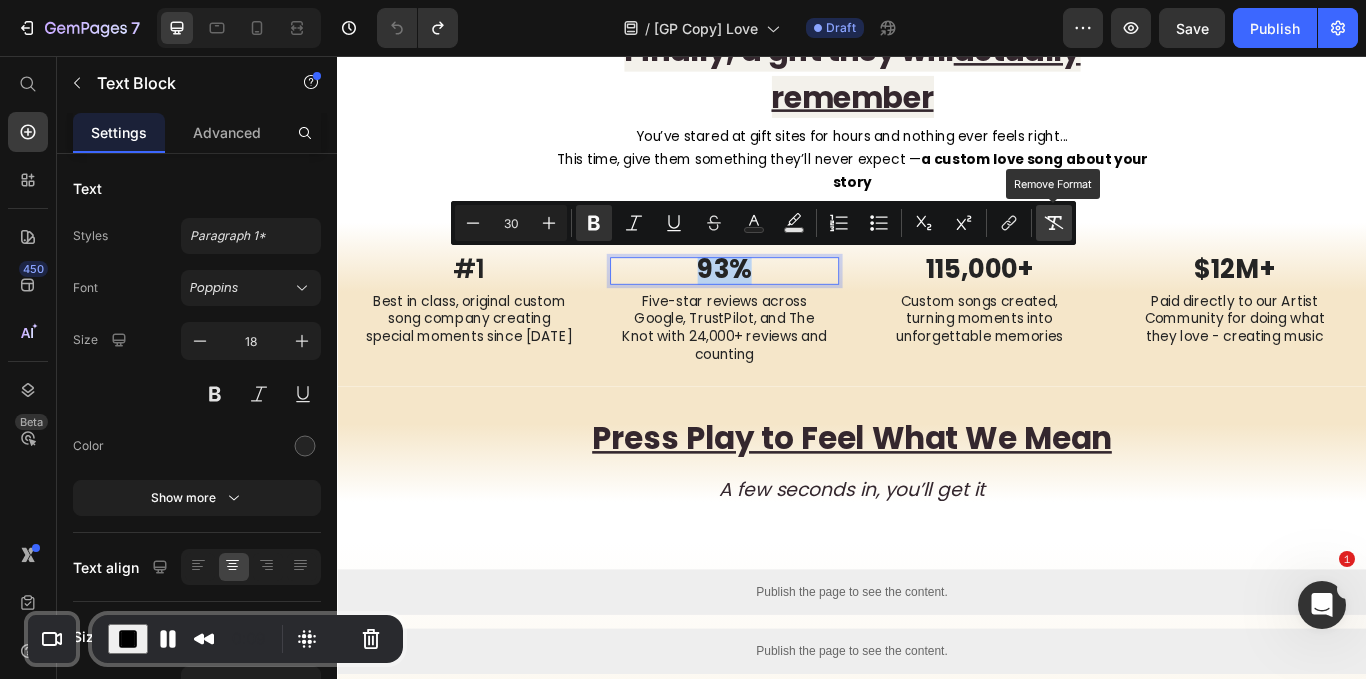 type on "18" 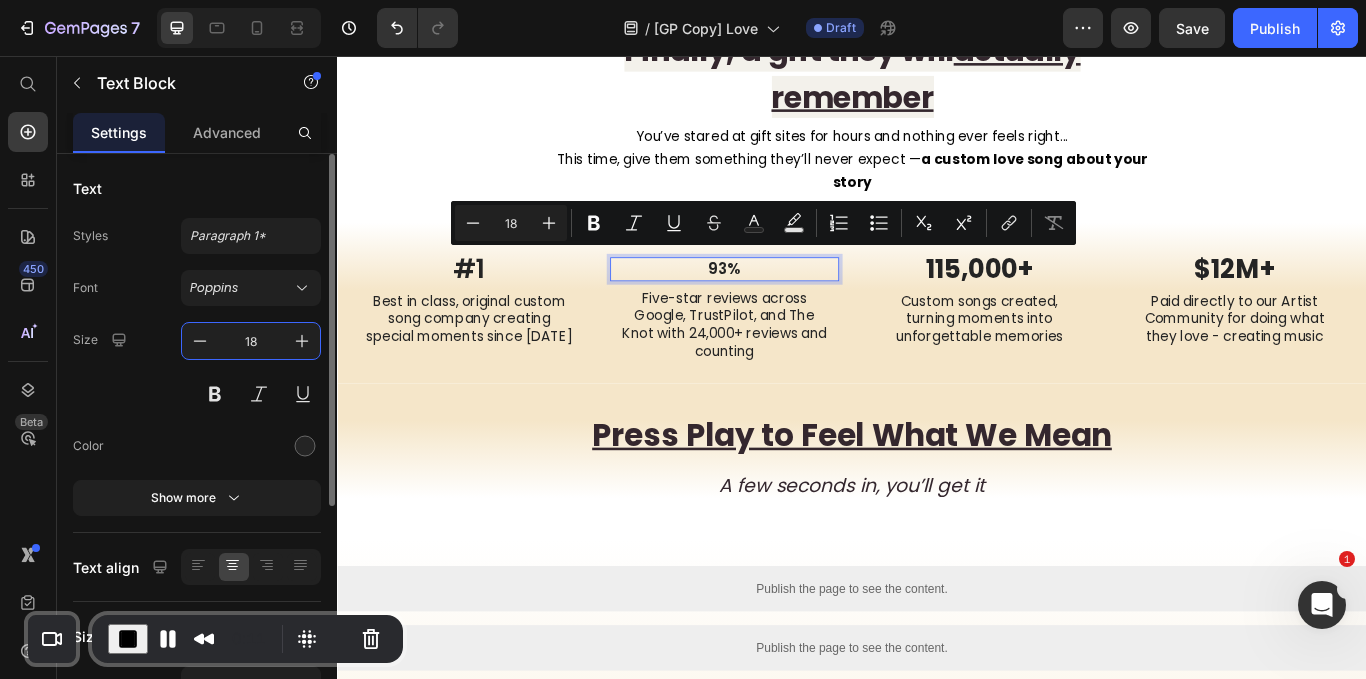 click on "18" at bounding box center (251, 341) 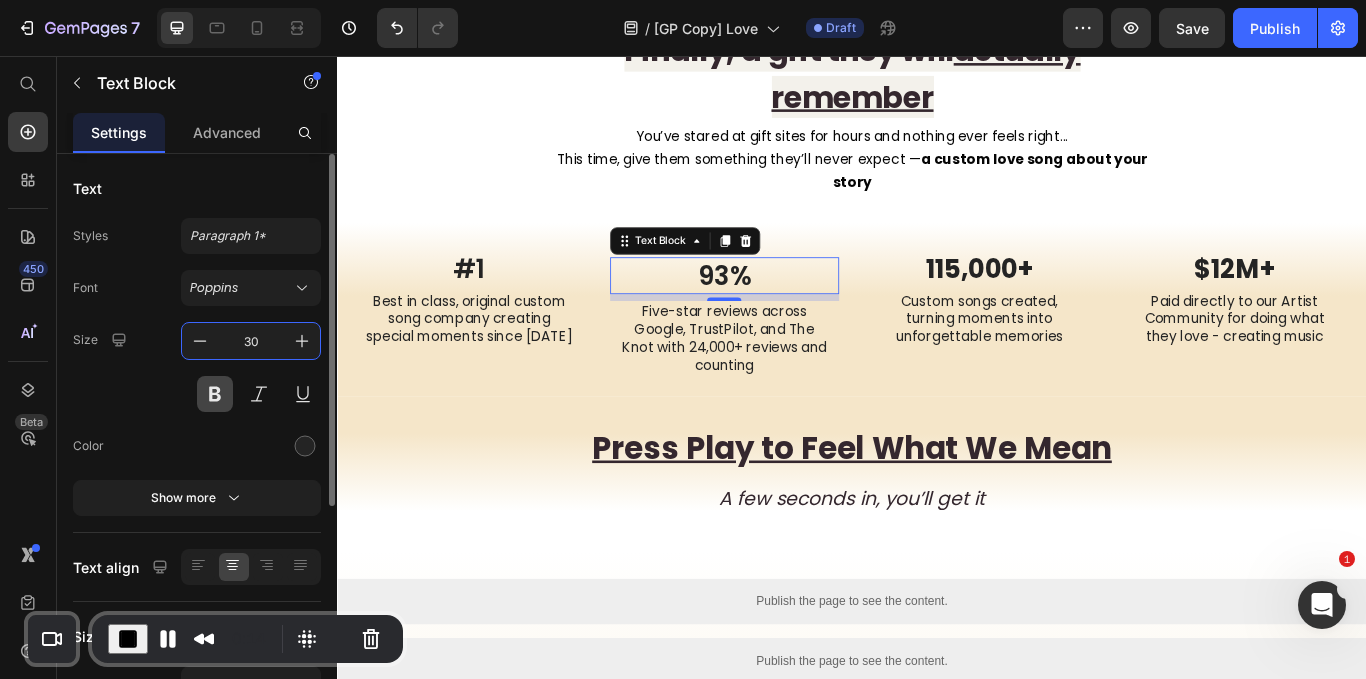 type on "30" 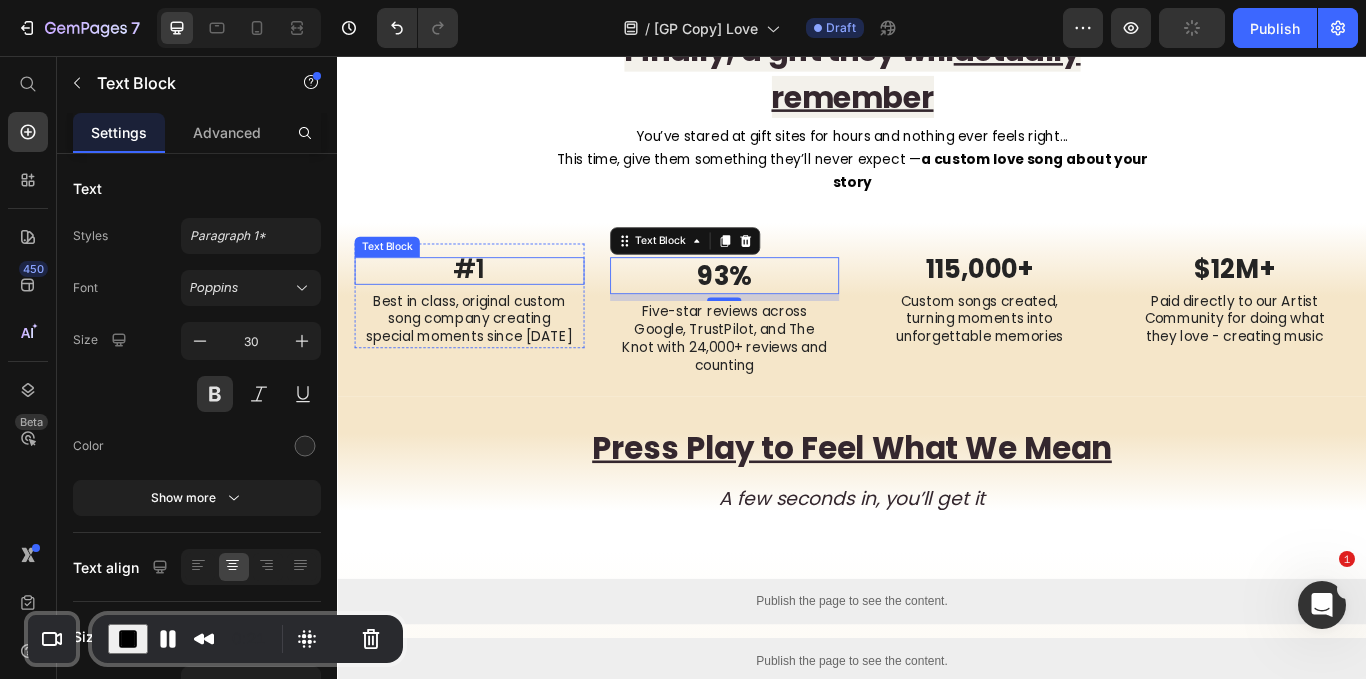 click on "#1" at bounding box center [491, 304] 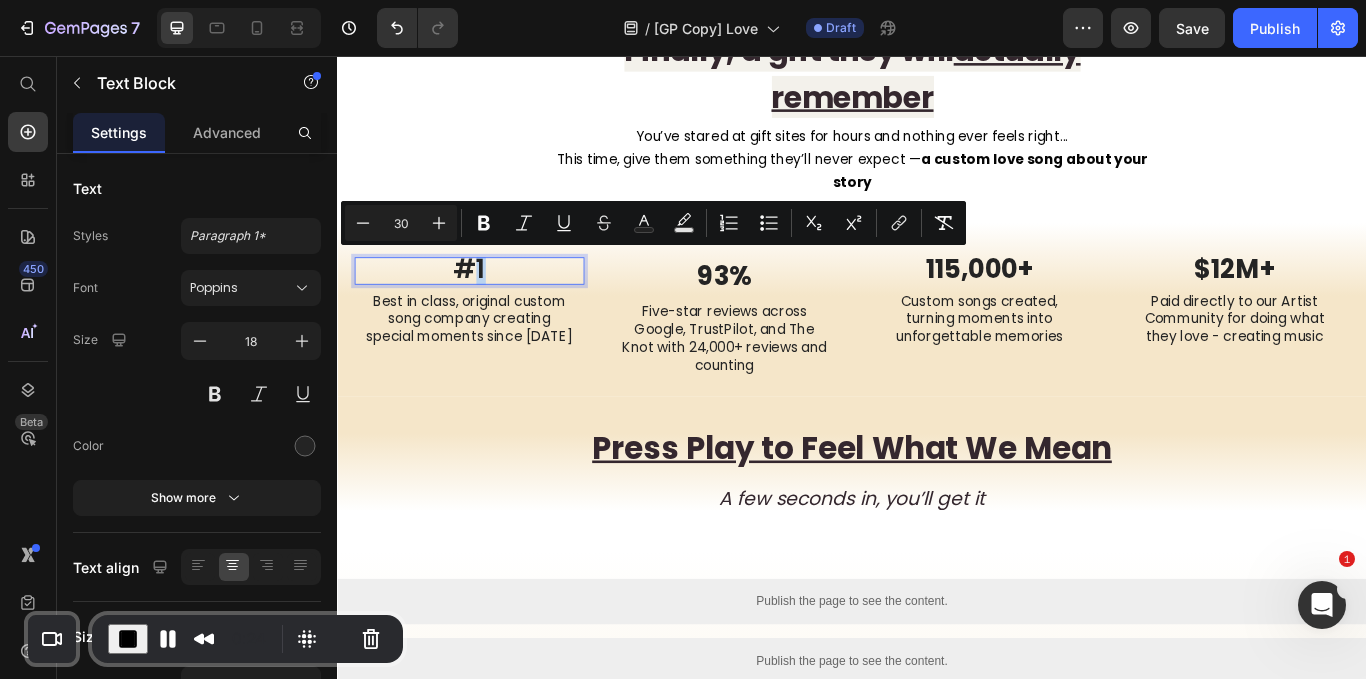 click on "#1" at bounding box center [491, 304] 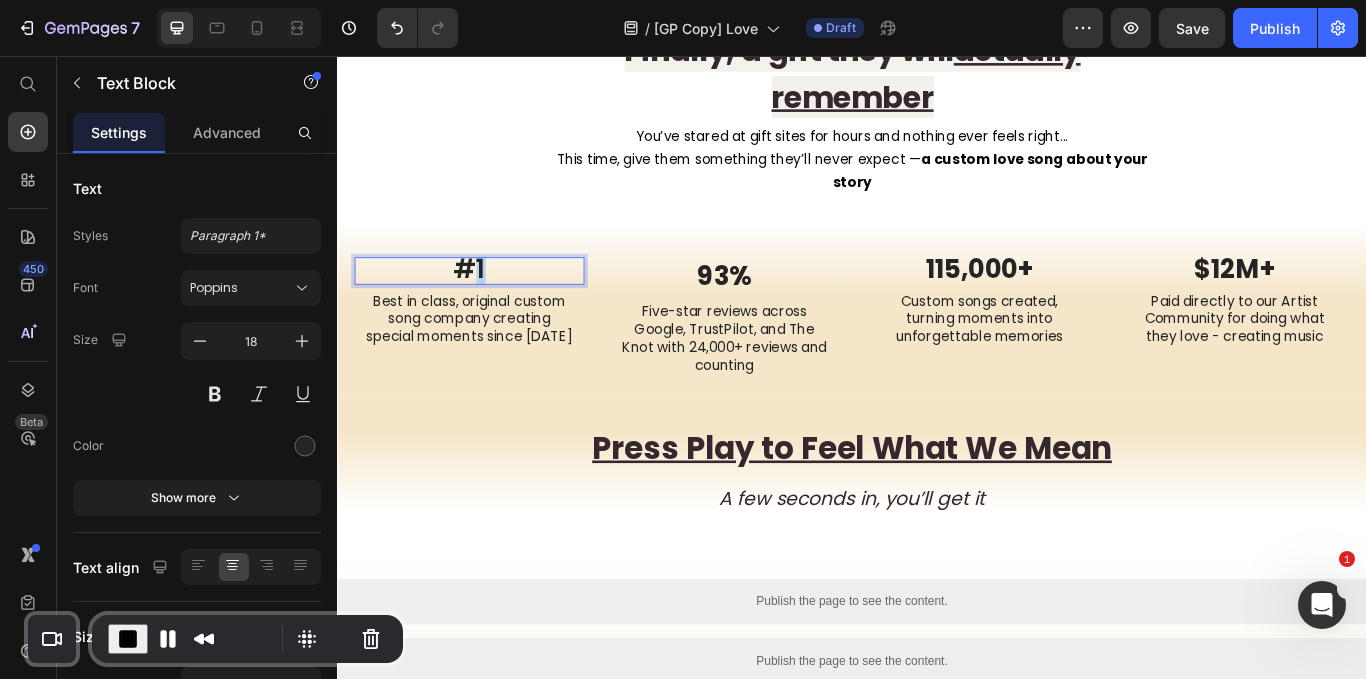 click on "#1" at bounding box center (491, 304) 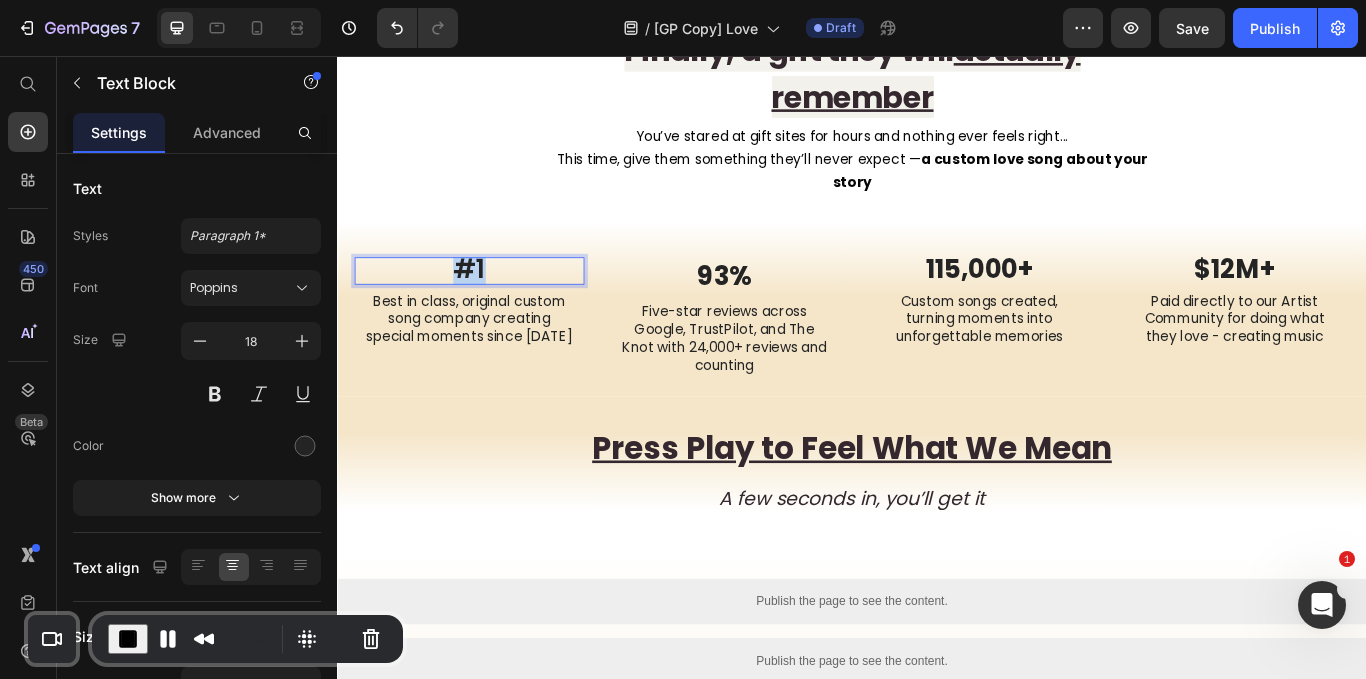 click on "#1" at bounding box center [491, 304] 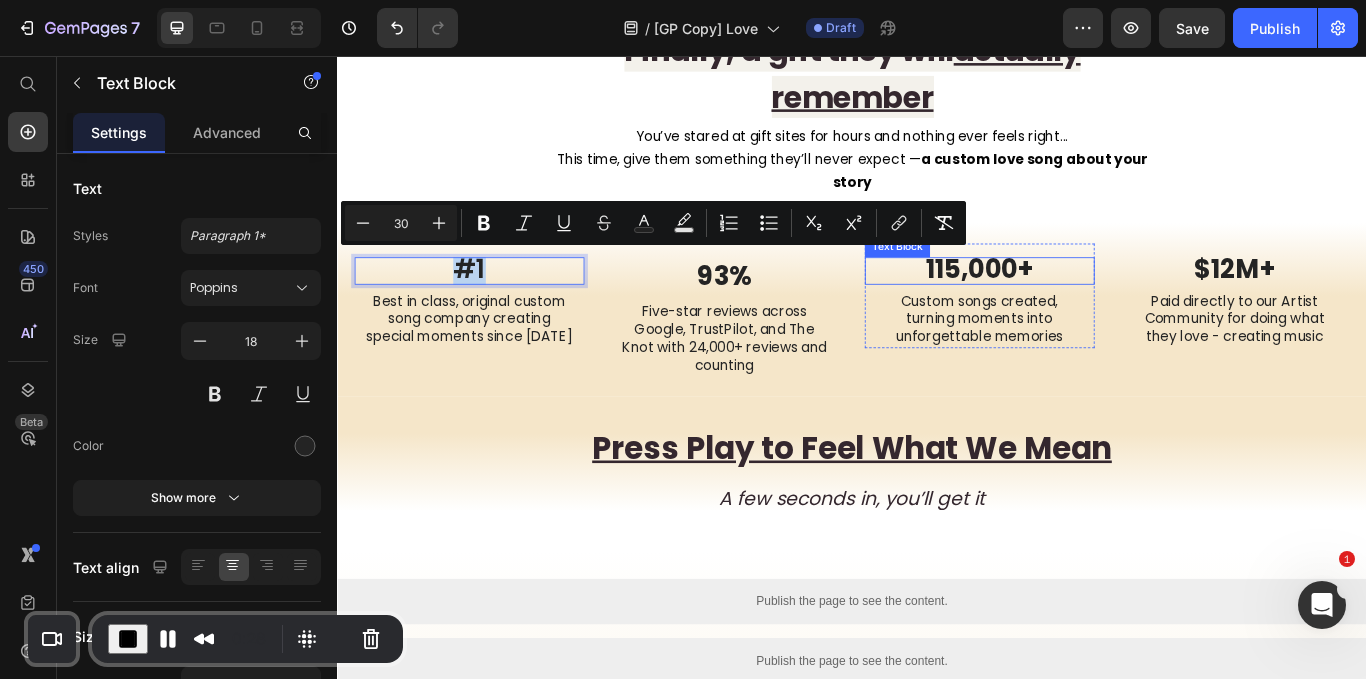 click on "115,000+" at bounding box center [1086, 304] 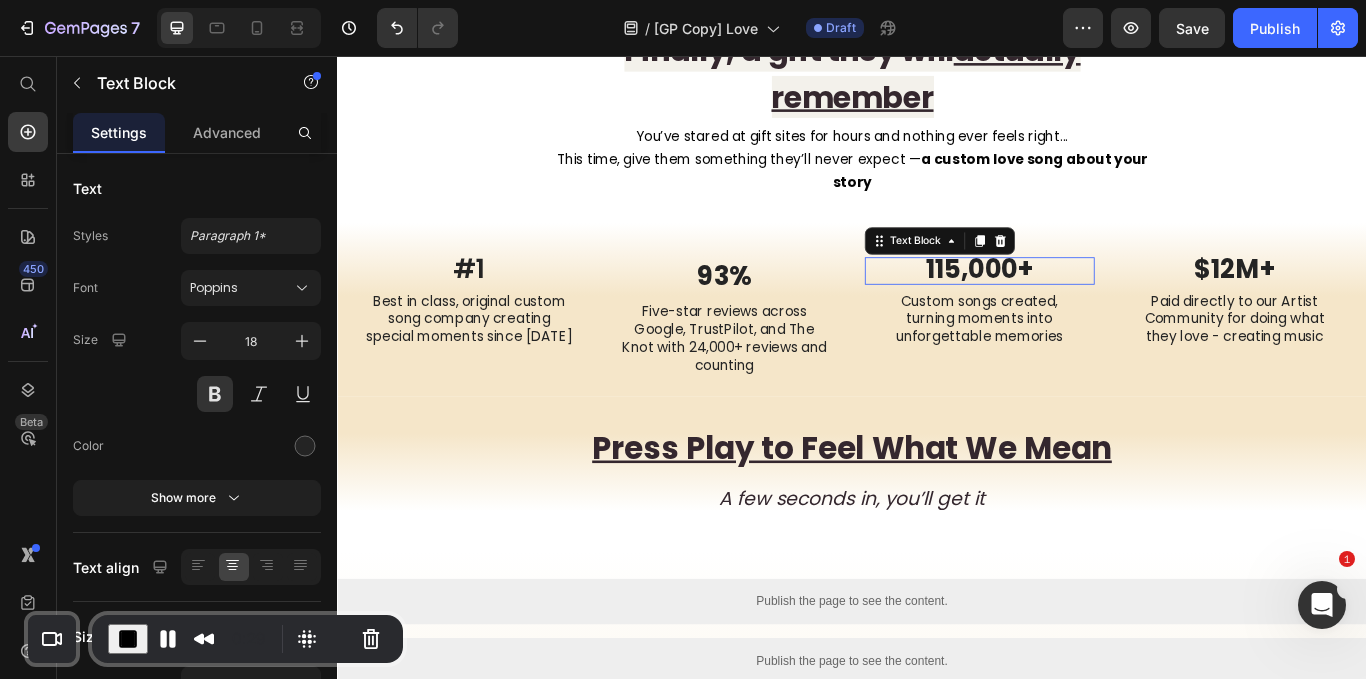 click on "115,000+" at bounding box center [1086, 304] 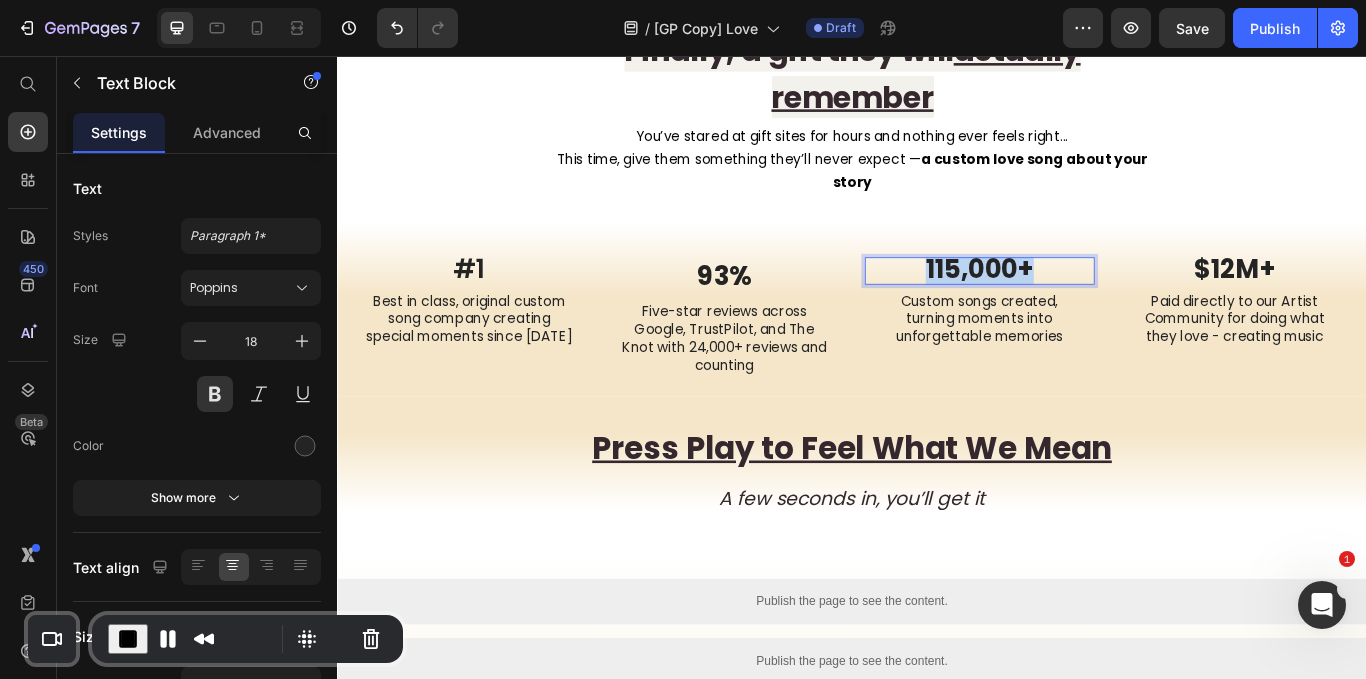 click on "115,000+" at bounding box center [1086, 304] 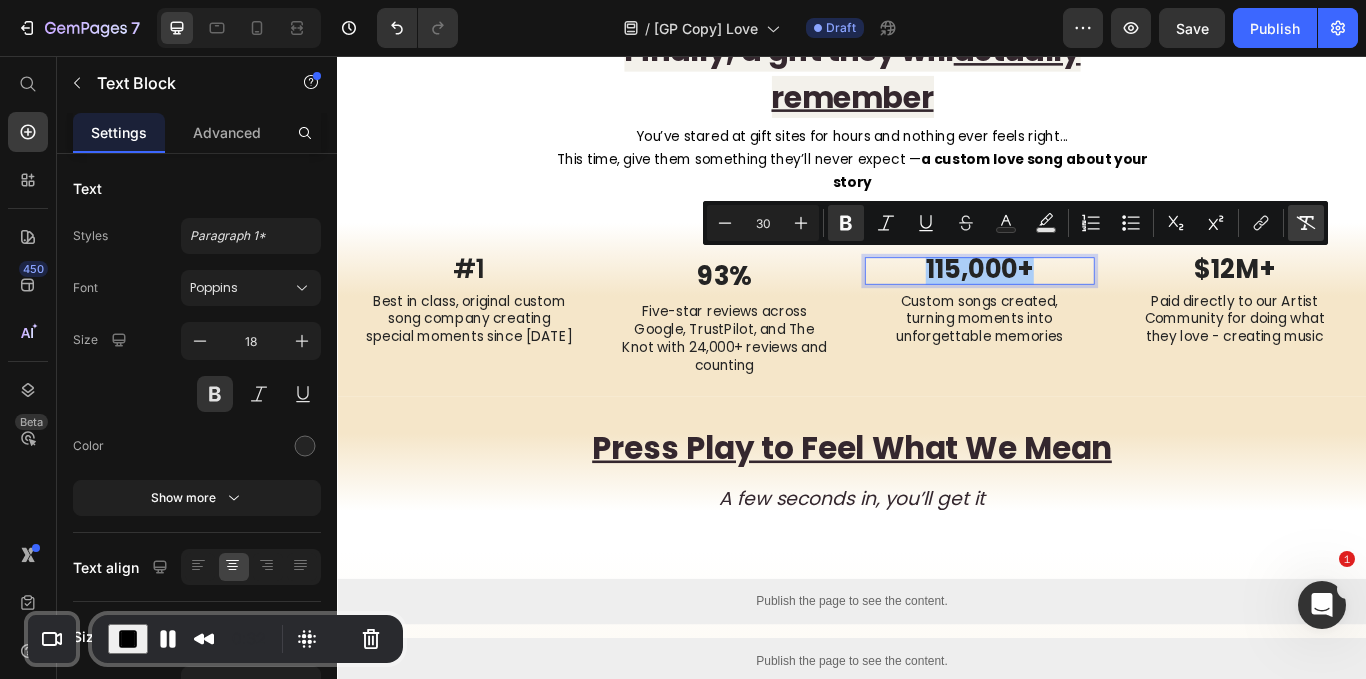 click 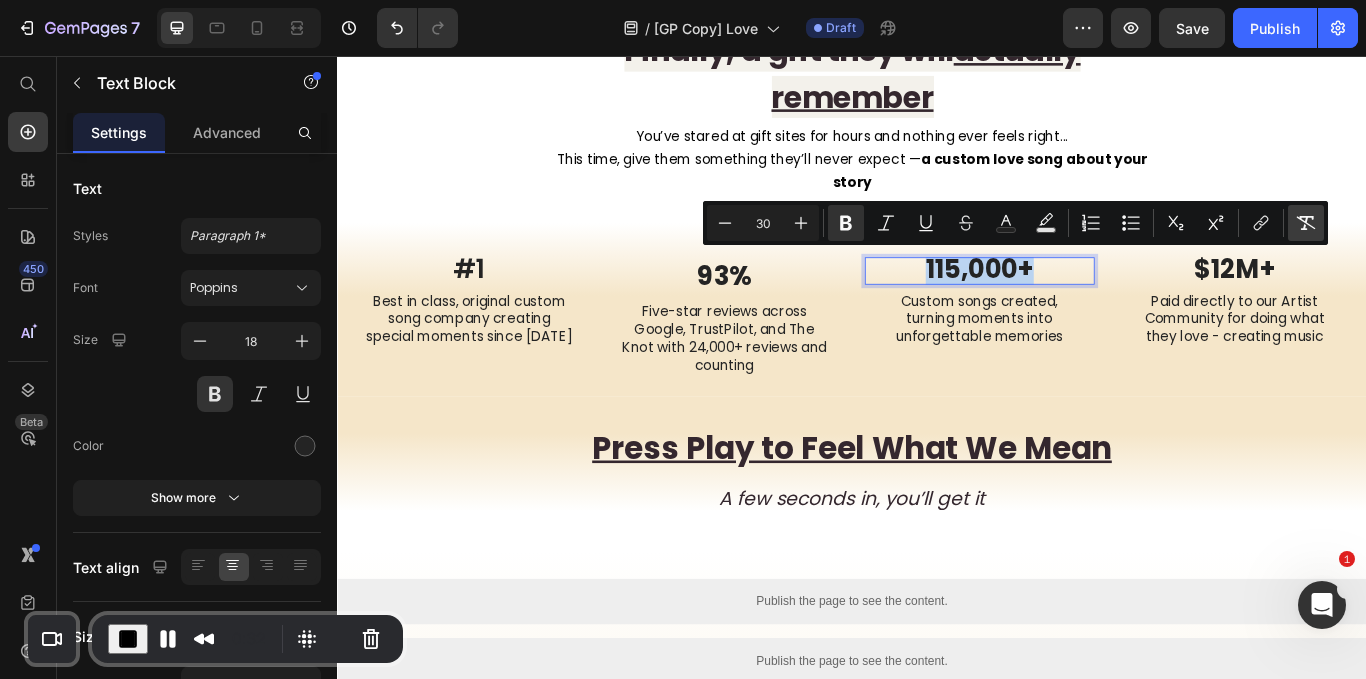 type on "18" 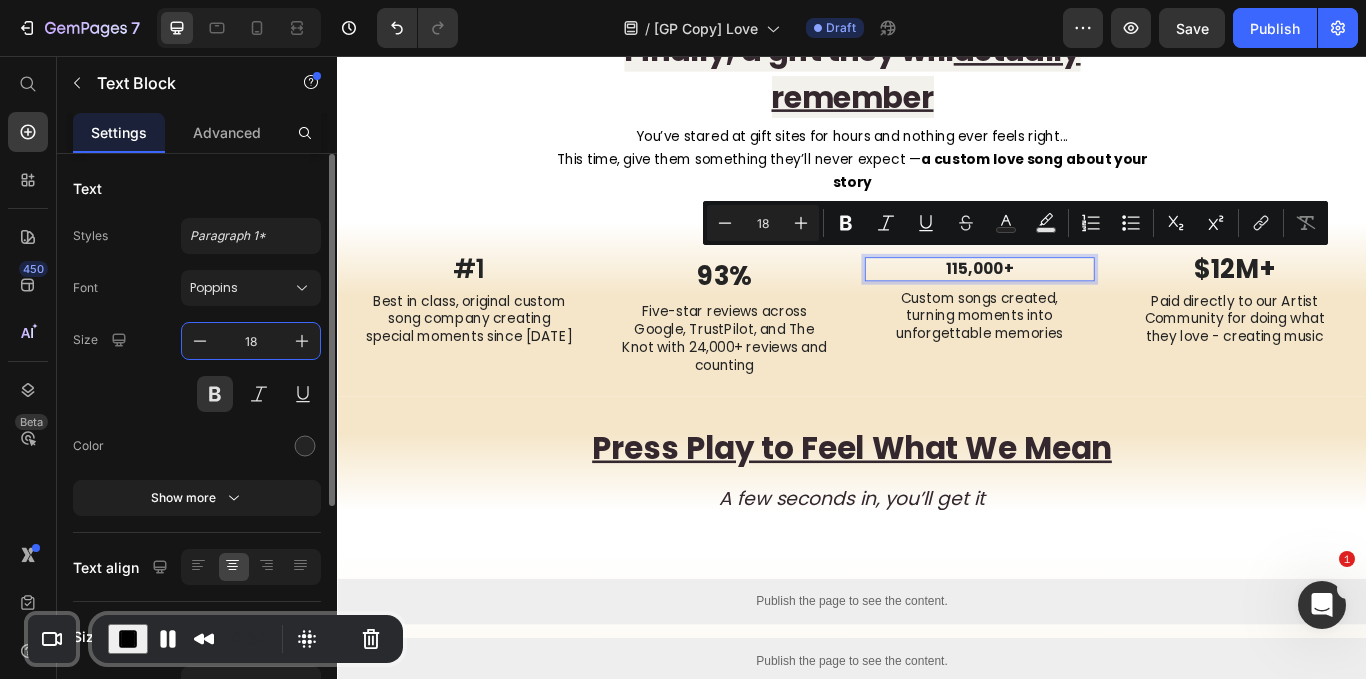 click on "18" at bounding box center [251, 341] 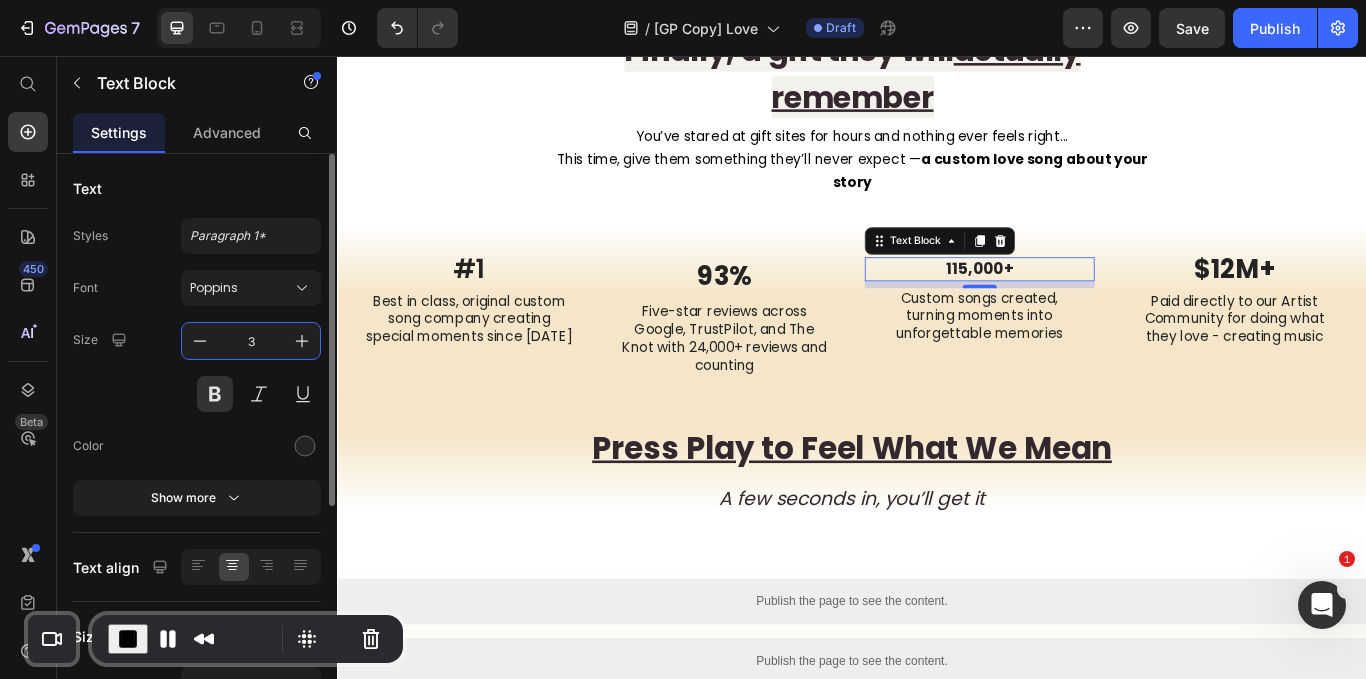 type on "30" 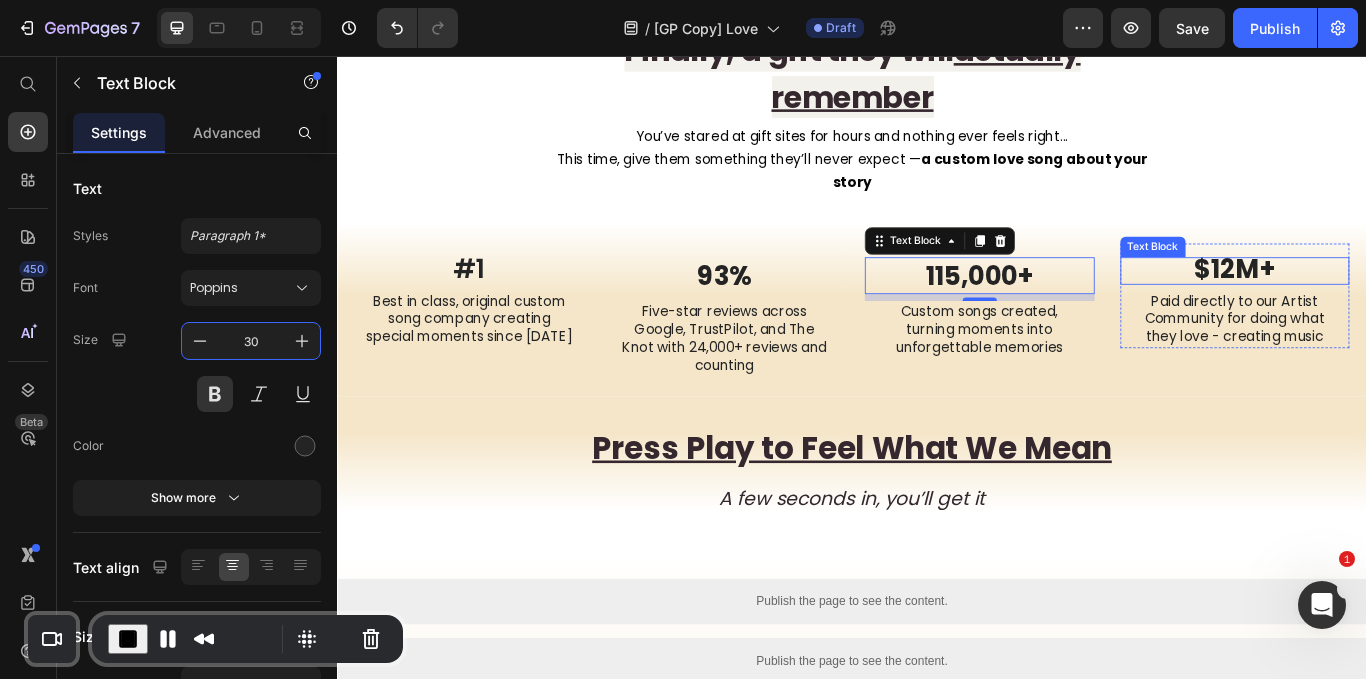 click on "$12M+" at bounding box center (1383, 304) 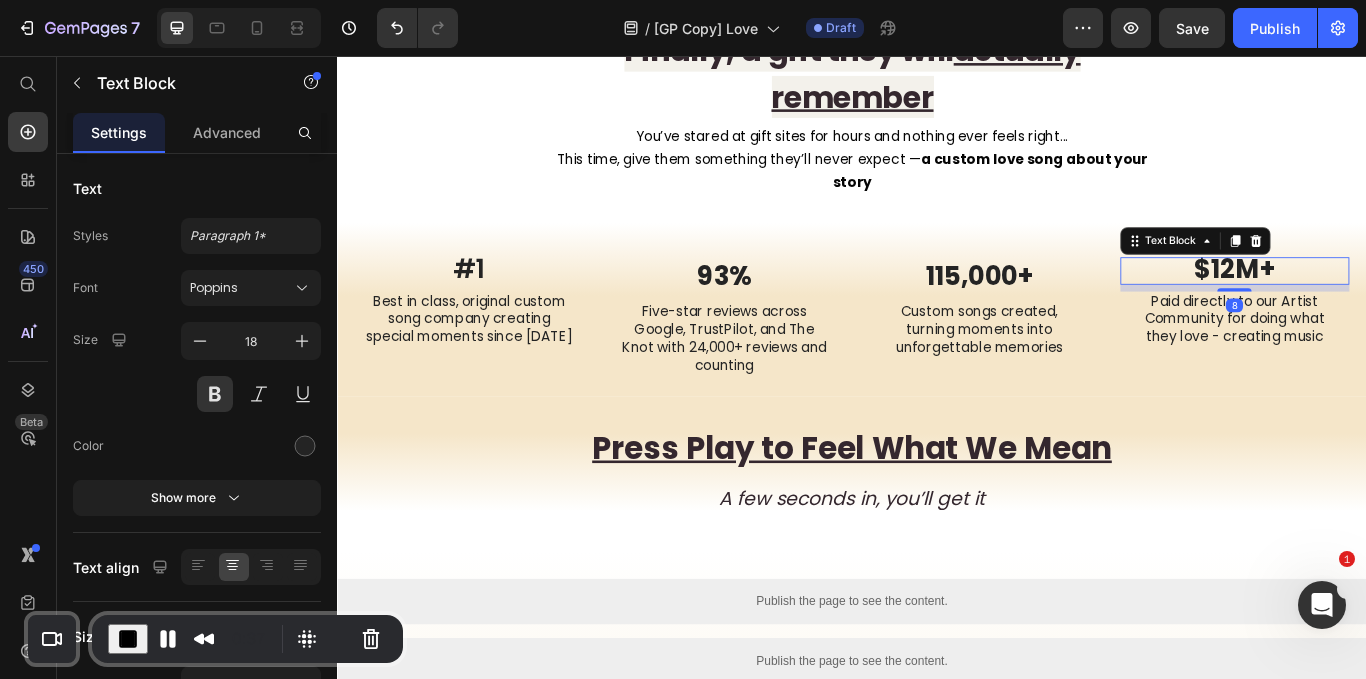 click on "$12M+" at bounding box center (1383, 304) 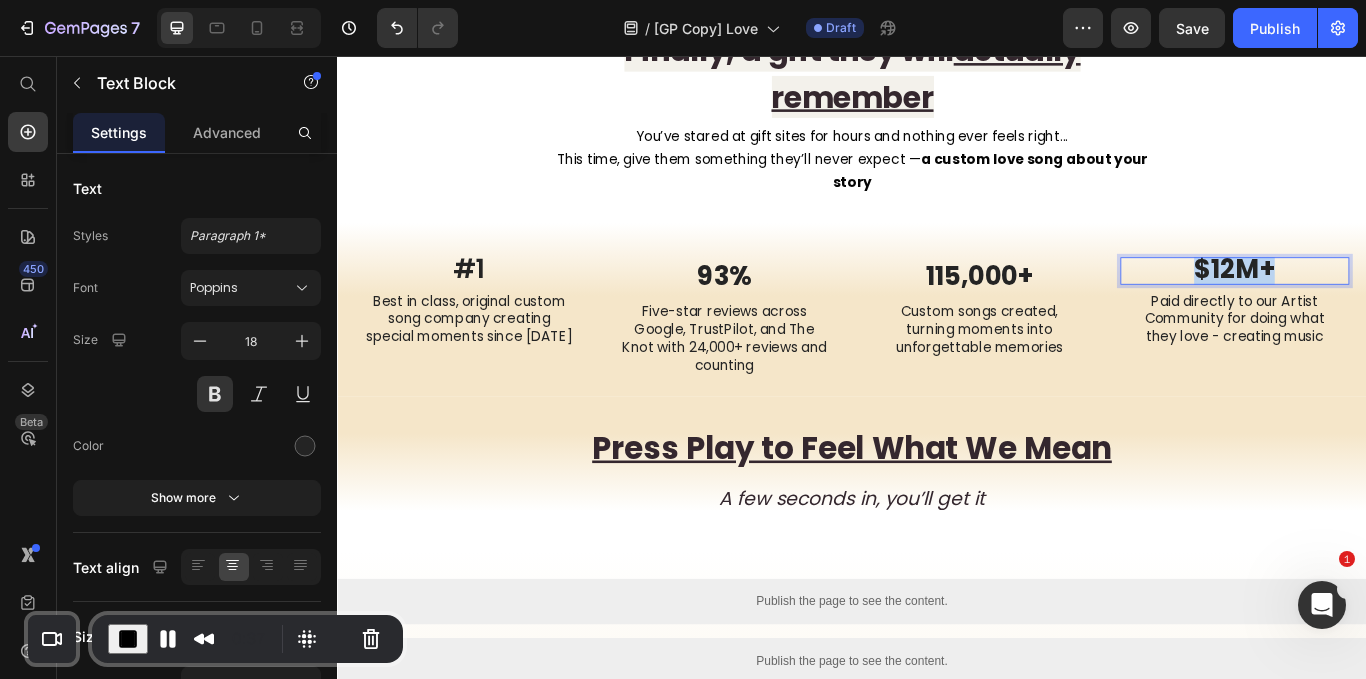click on "$12M+" at bounding box center (1383, 304) 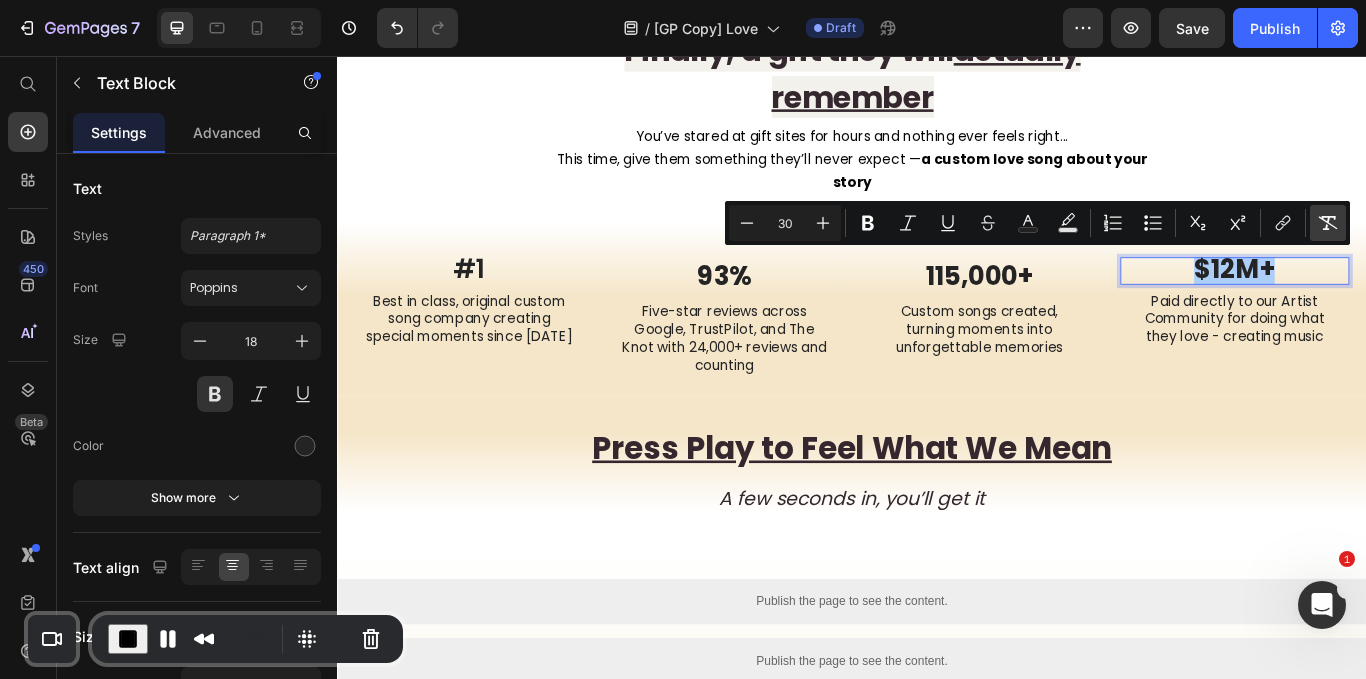 click 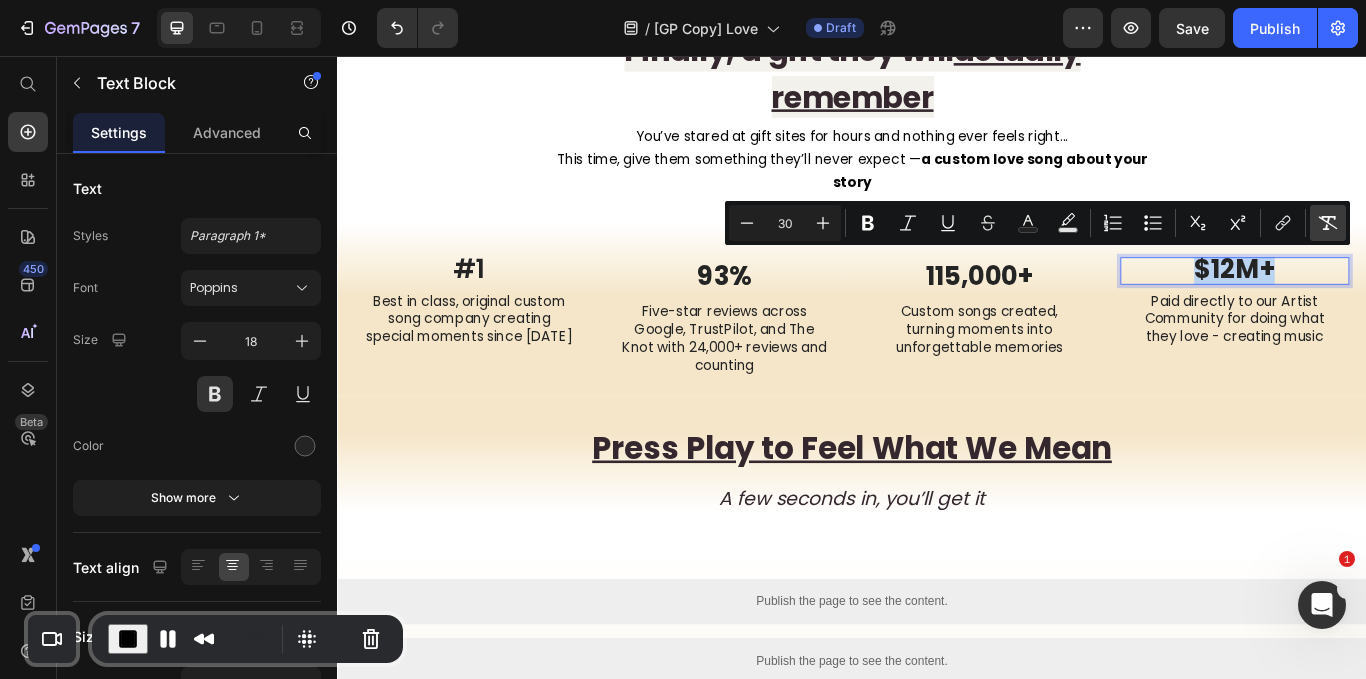 type on "18" 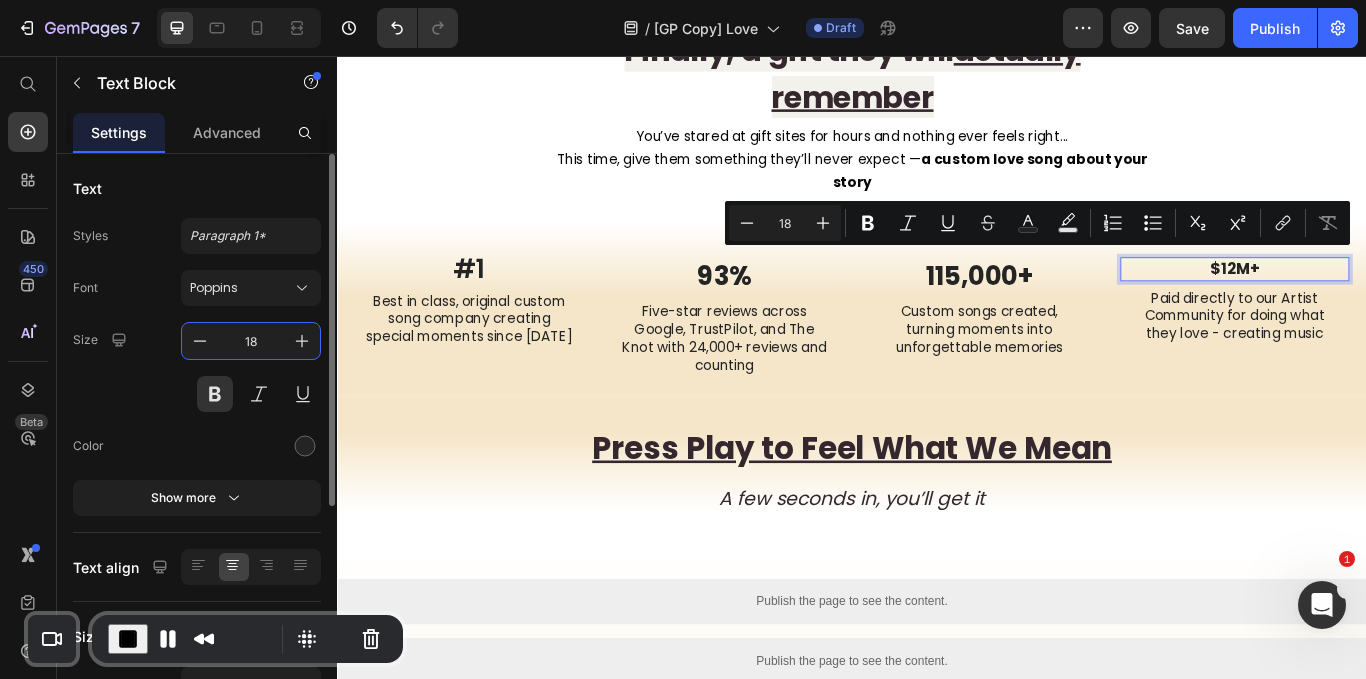 click on "18" at bounding box center [251, 341] 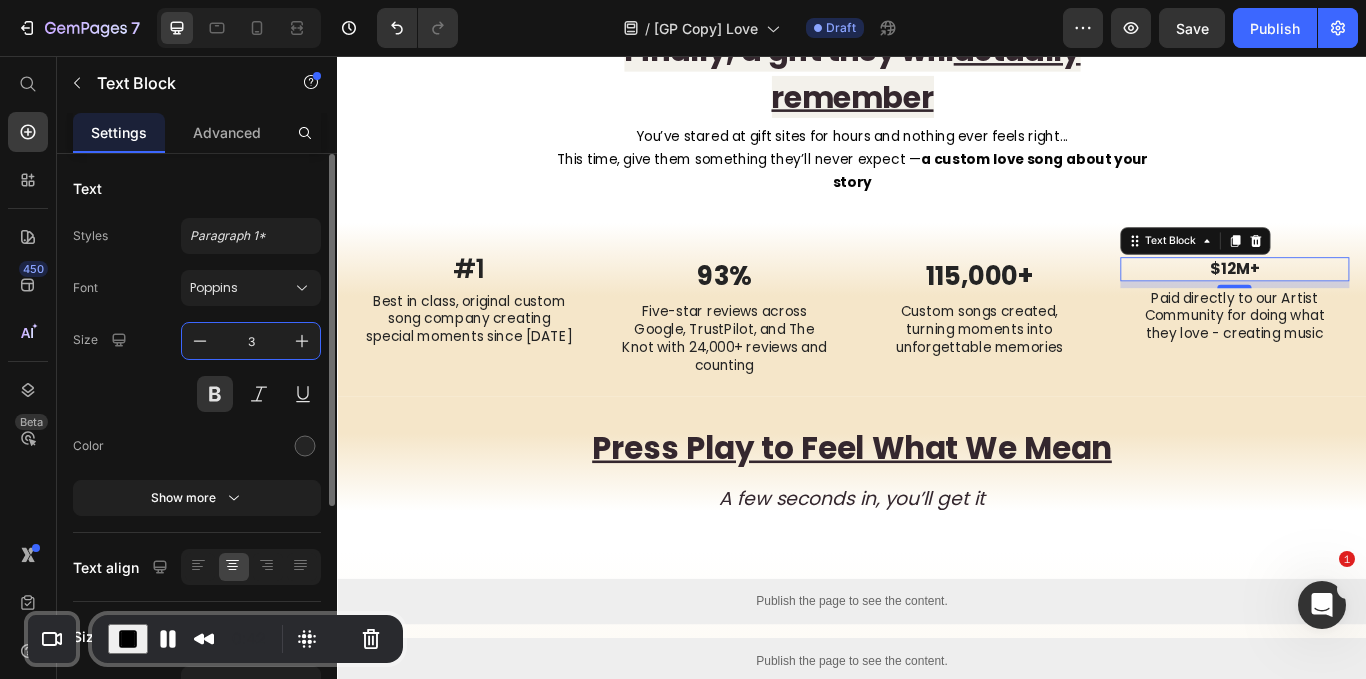 type on "30" 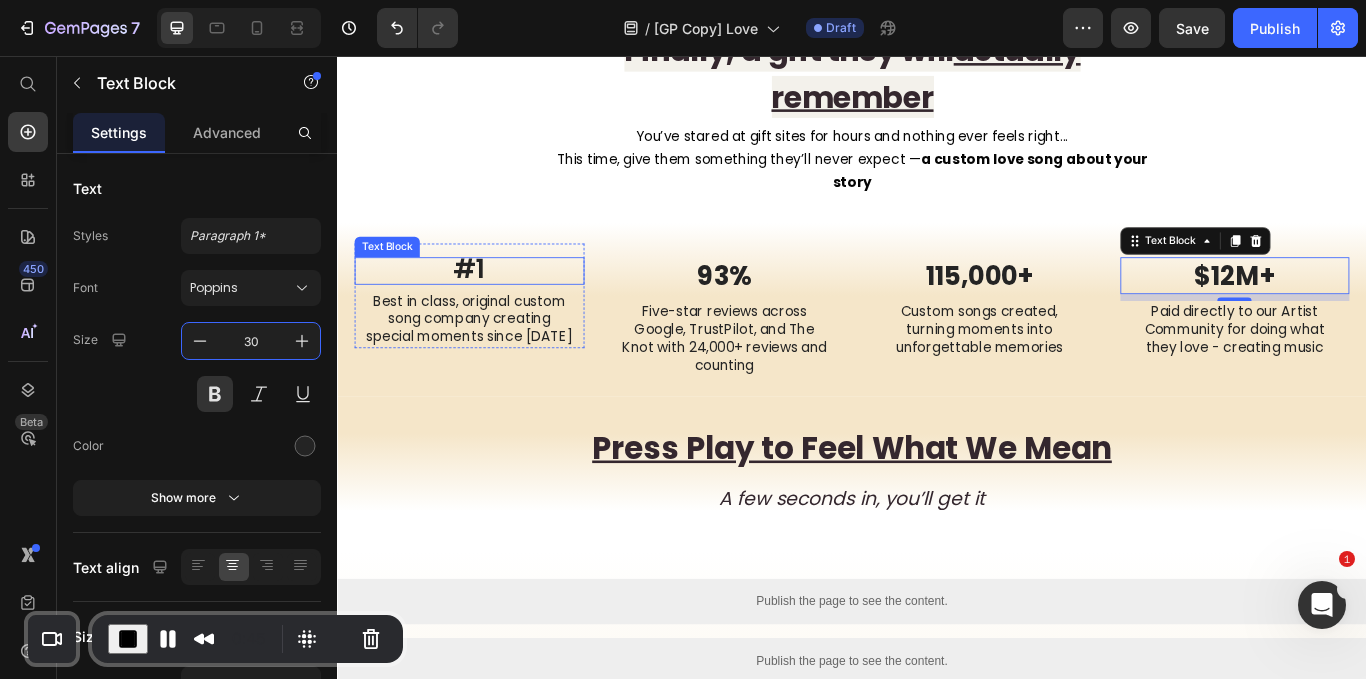 click on "#1" at bounding box center [491, 304] 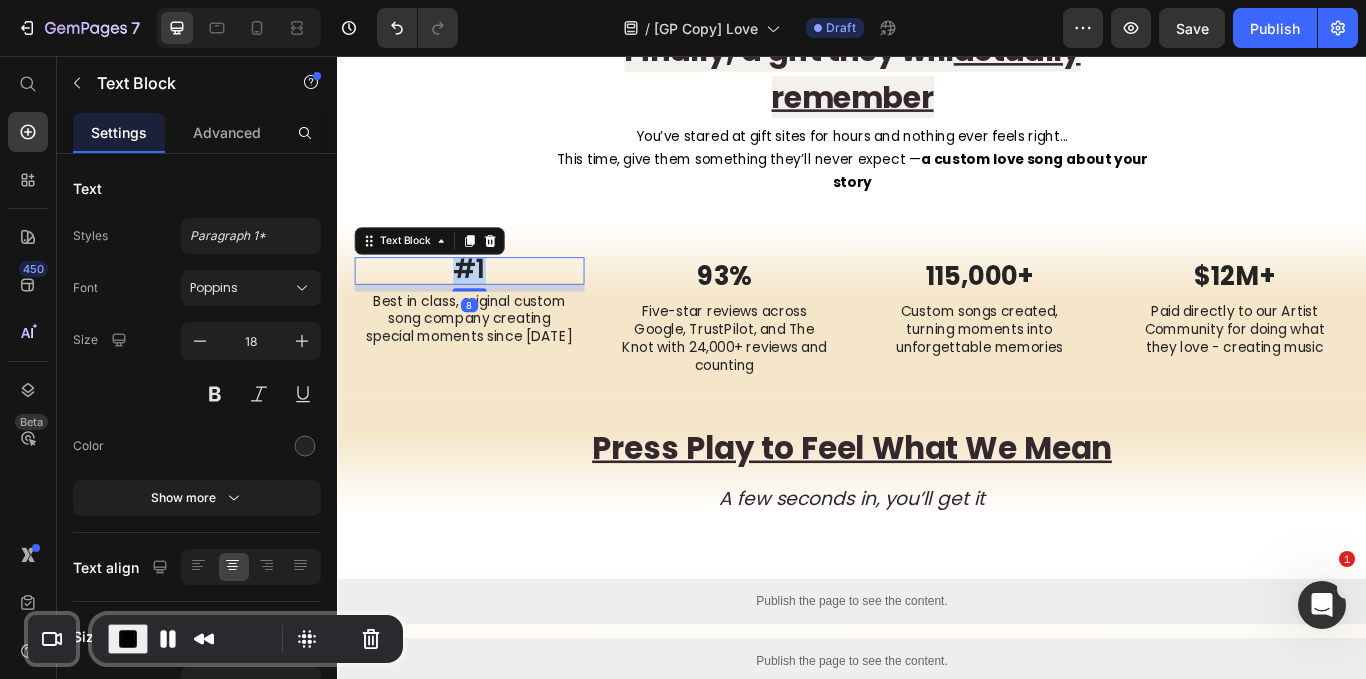 click on "#1" at bounding box center (491, 304) 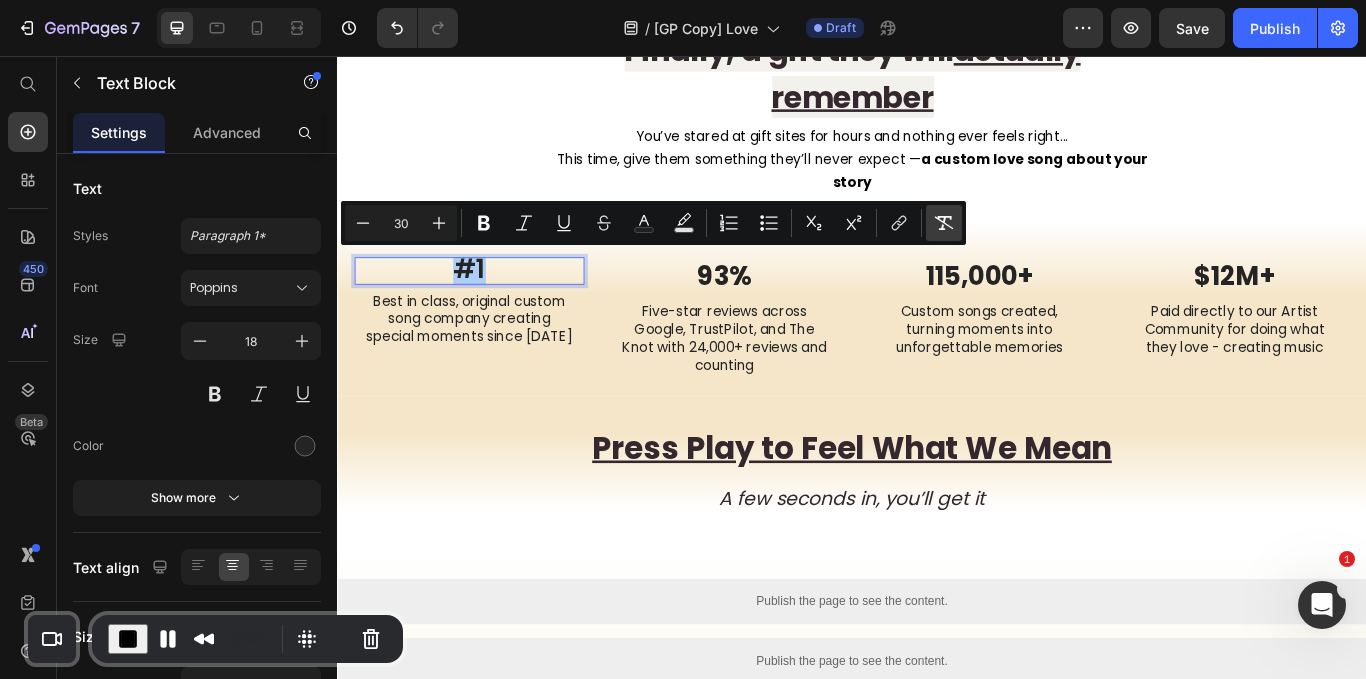 click on "Remove Format" at bounding box center [944, 223] 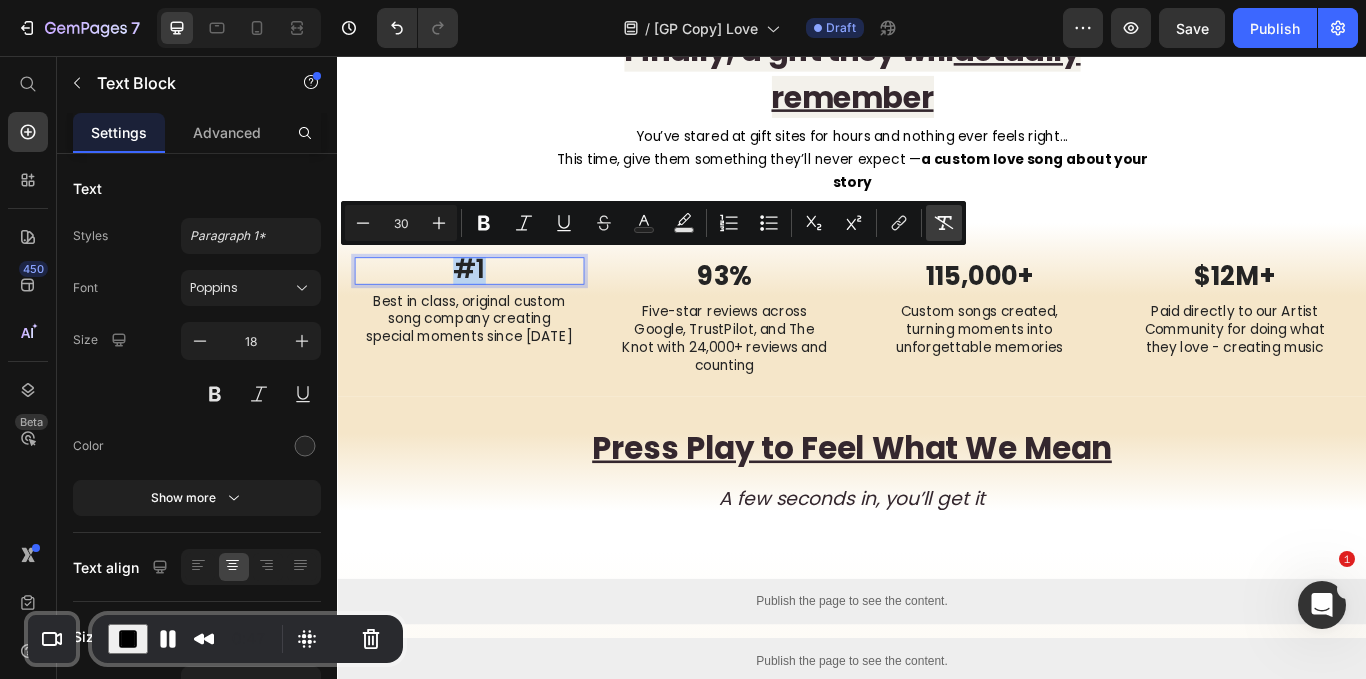 type on "18" 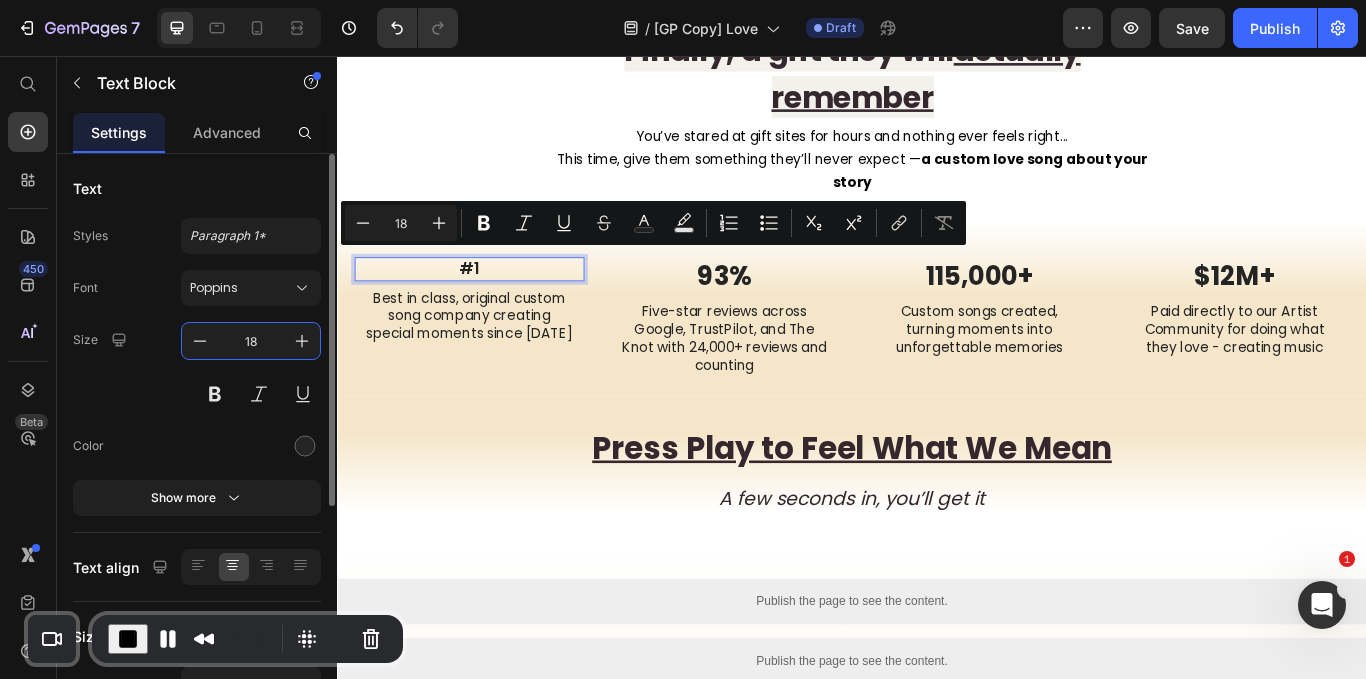 click on "18" at bounding box center (251, 341) 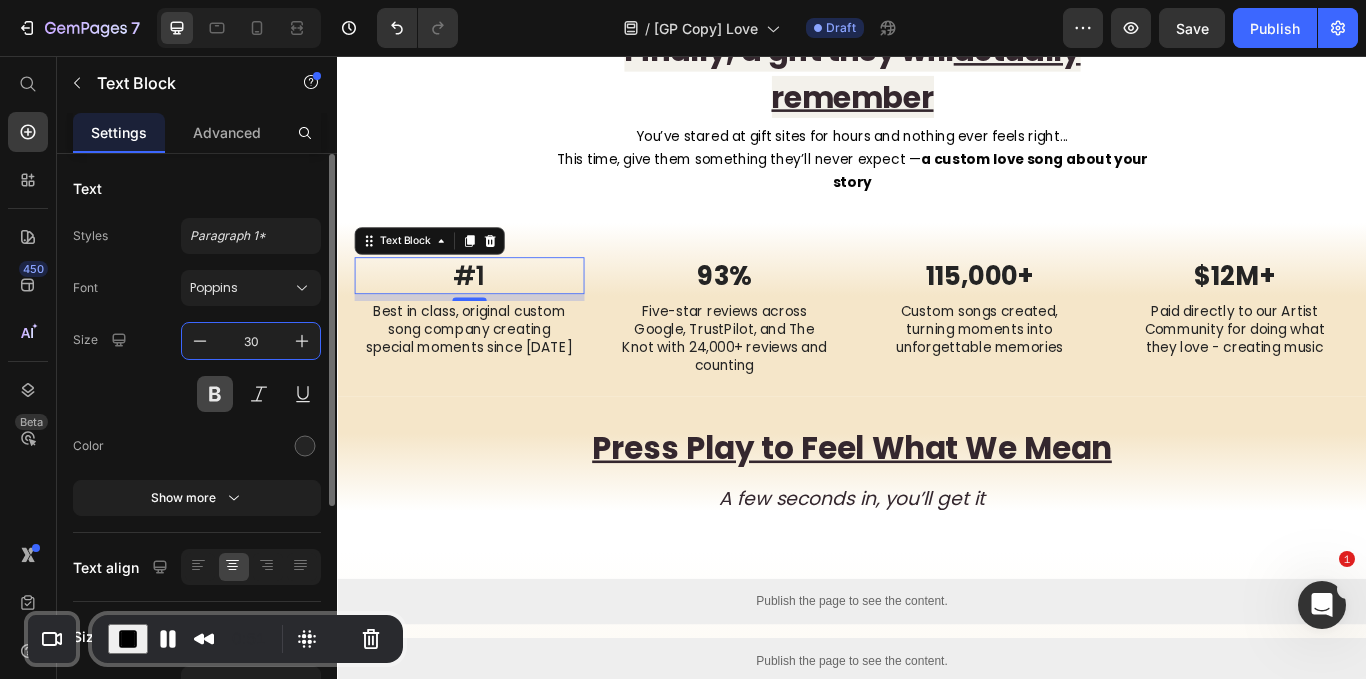type on "30" 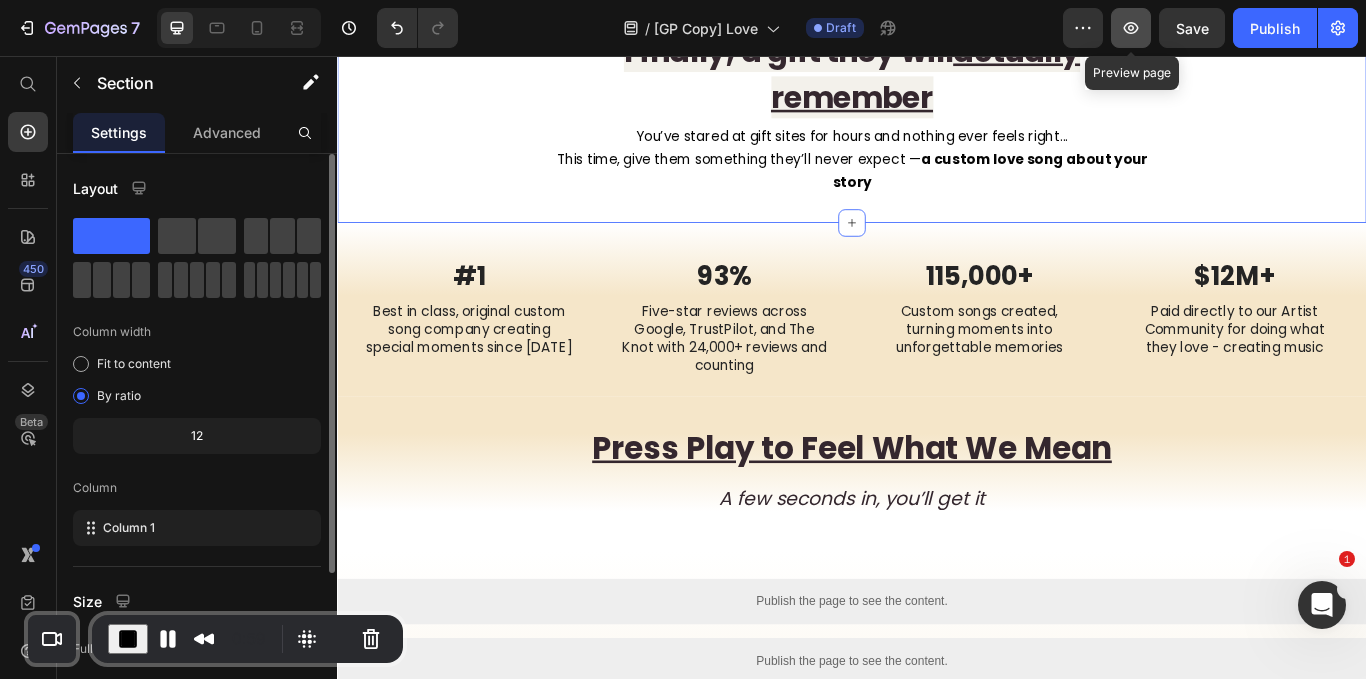 click 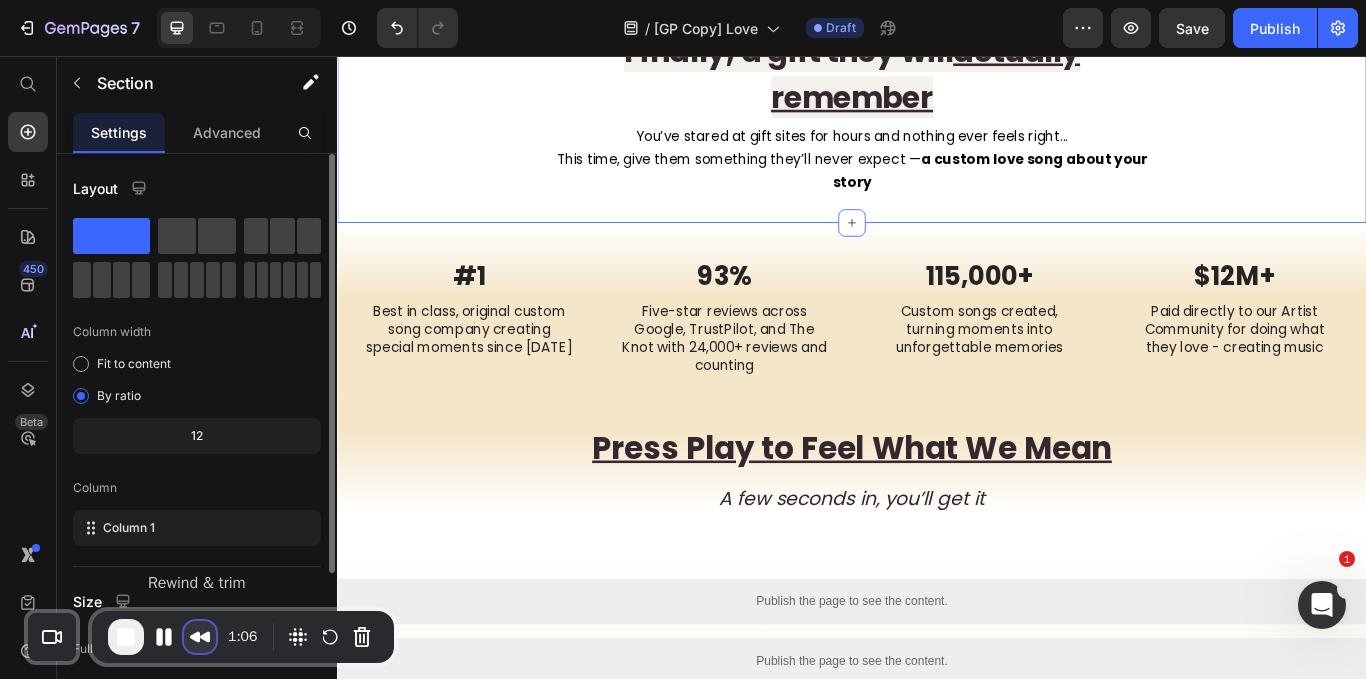 click at bounding box center [200, 637] 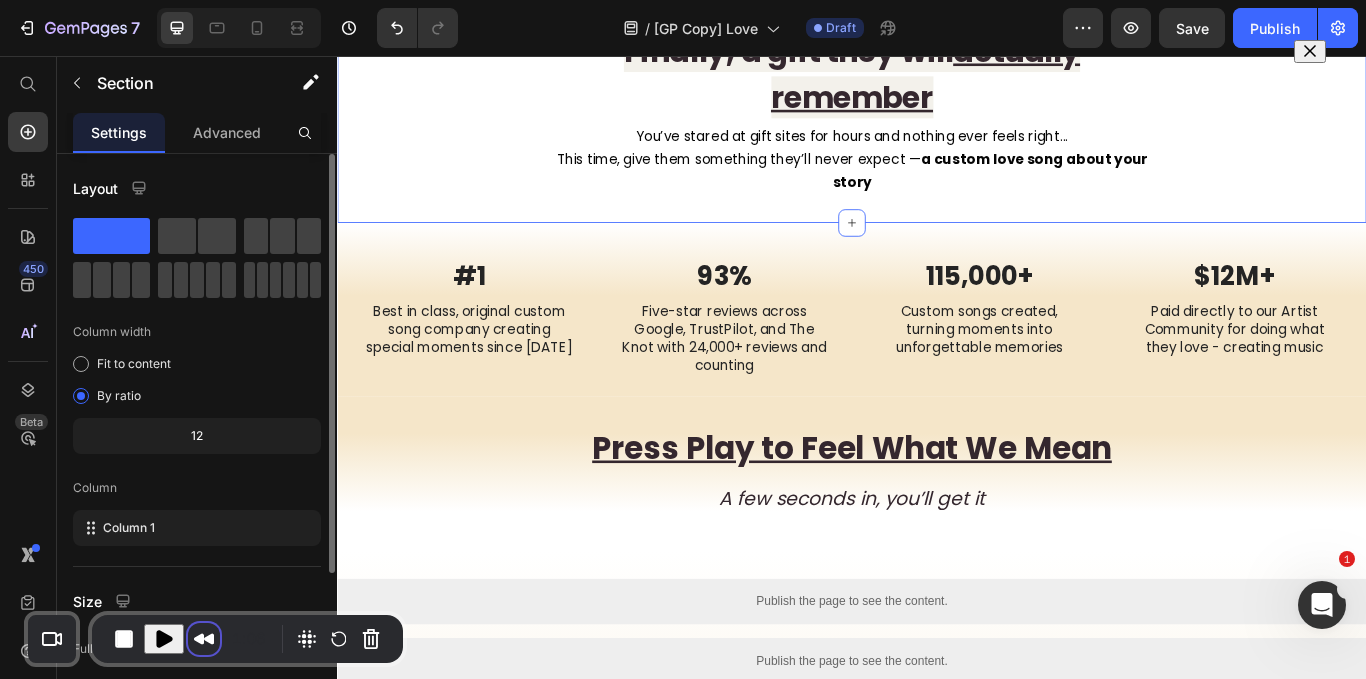 scroll, scrollTop: 6, scrollLeft: 0, axis: vertical 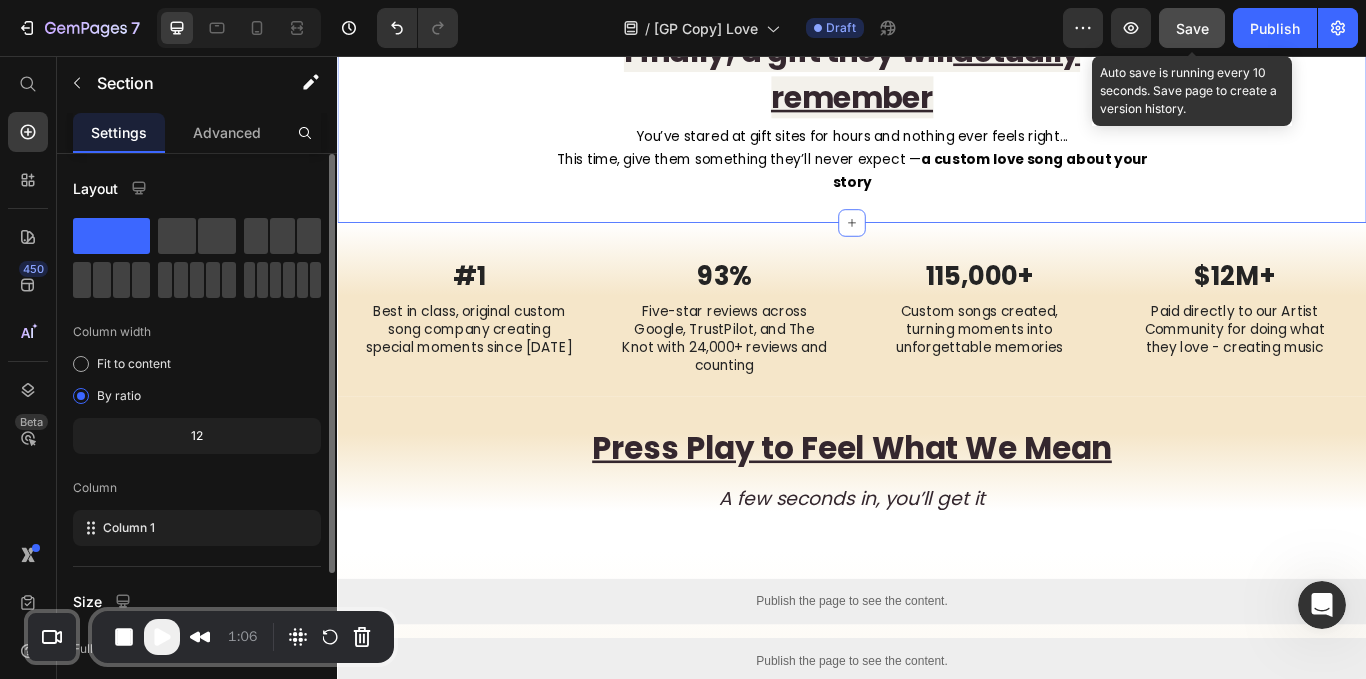 click on "Save" at bounding box center [1192, 28] 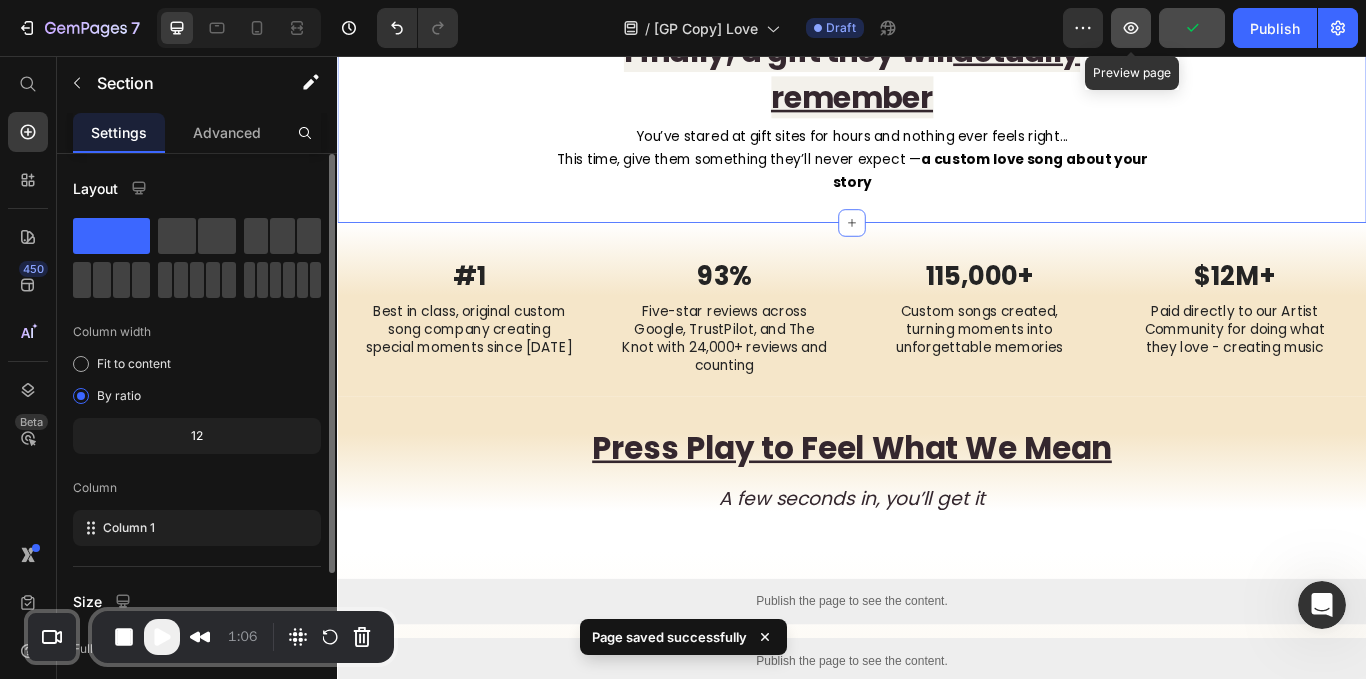 click 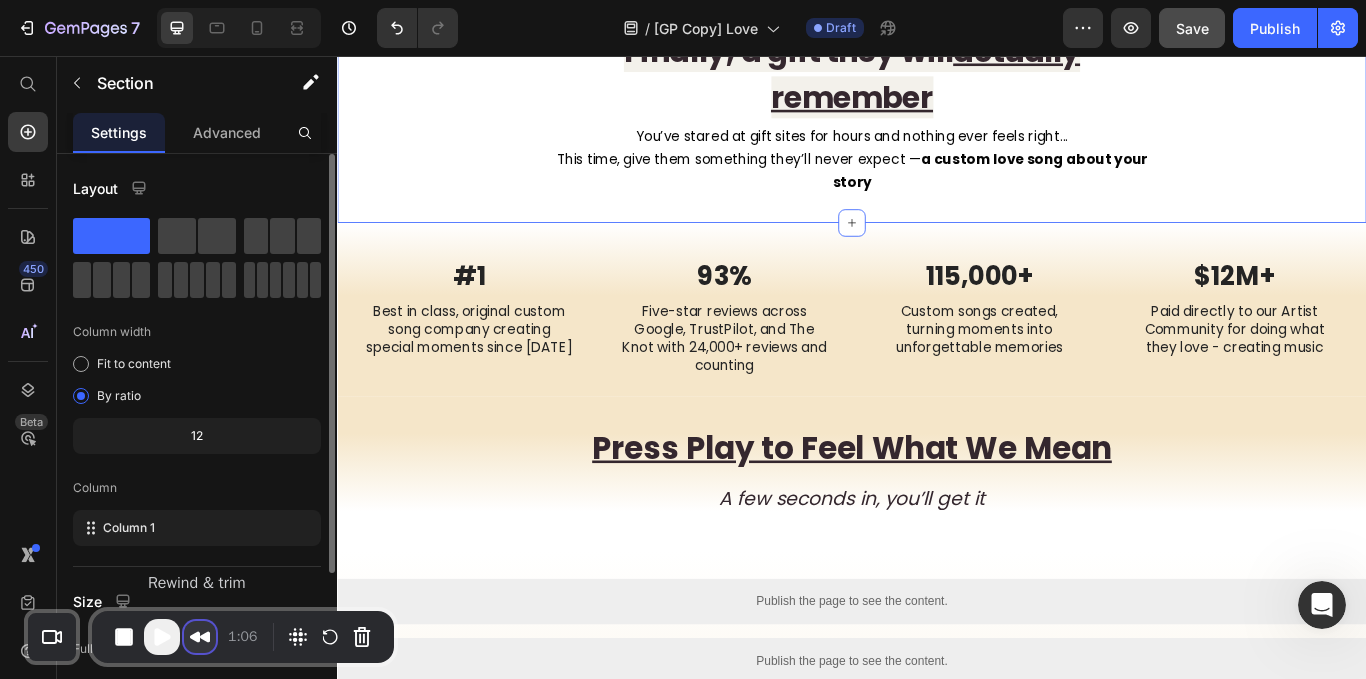 click at bounding box center [200, 637] 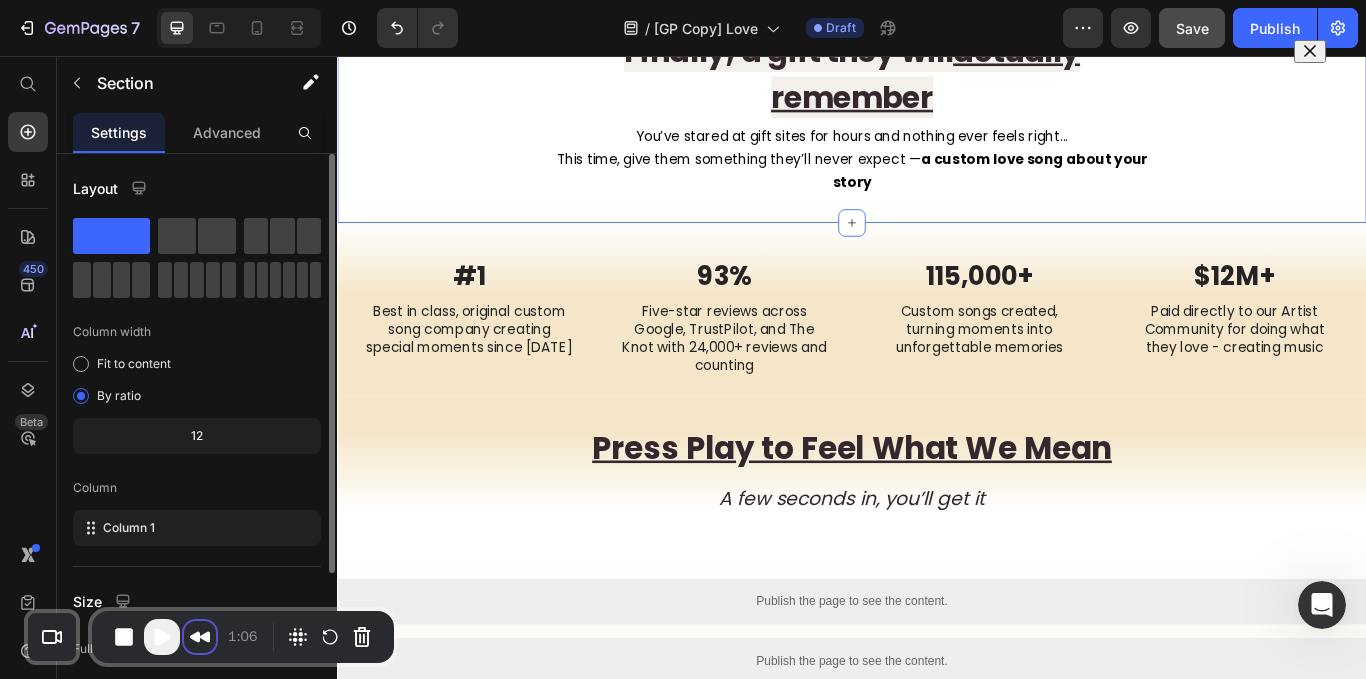 scroll, scrollTop: 6, scrollLeft: 0, axis: vertical 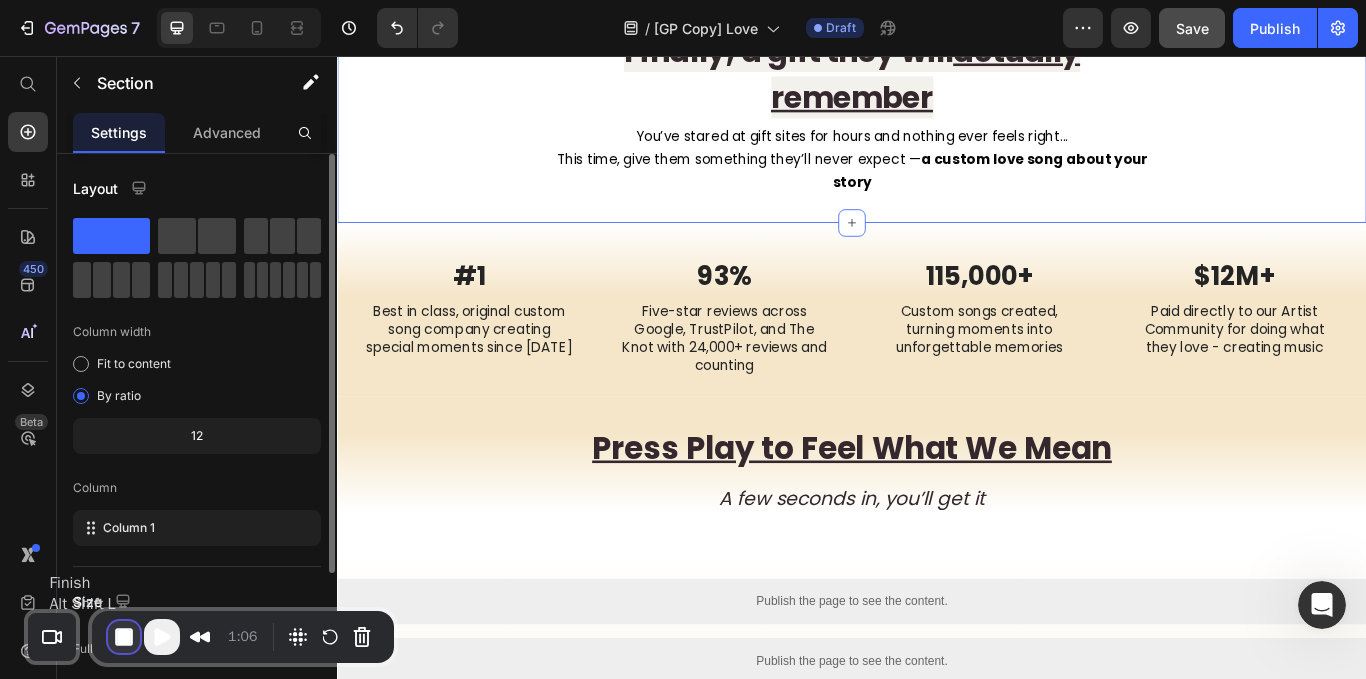 click at bounding box center [124, 637] 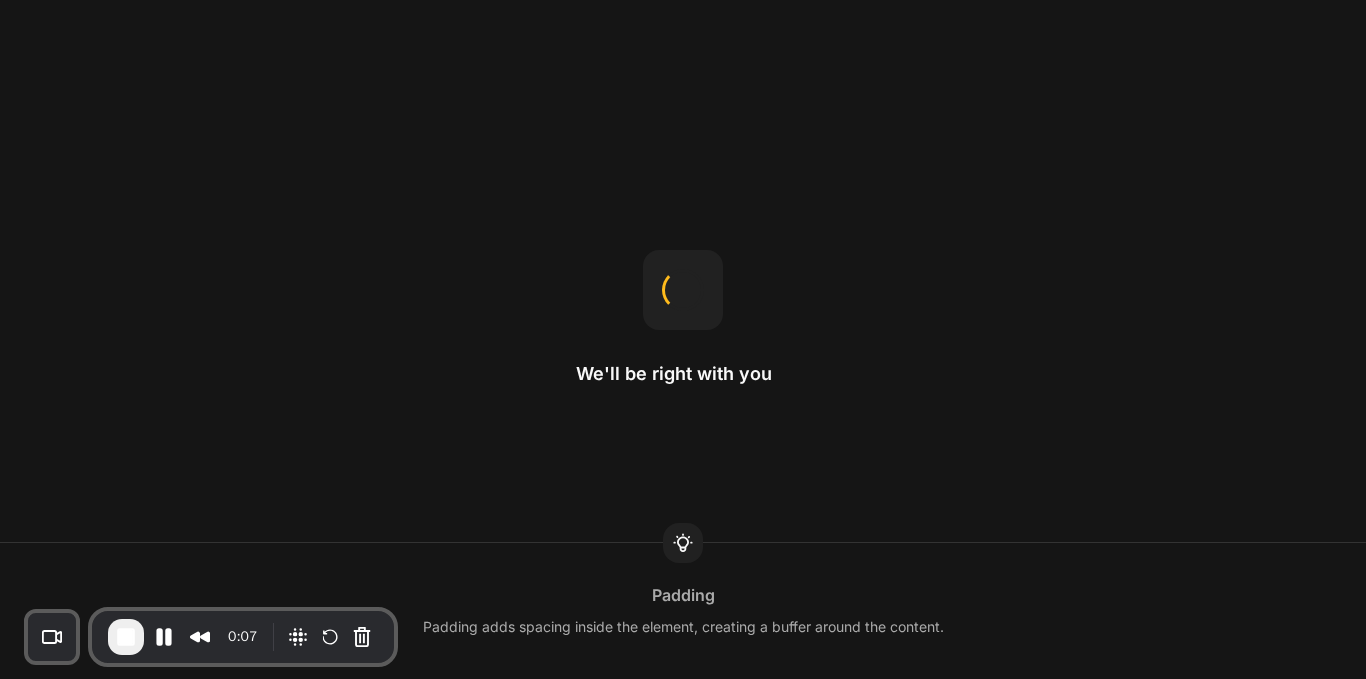 scroll, scrollTop: 0, scrollLeft: 0, axis: both 